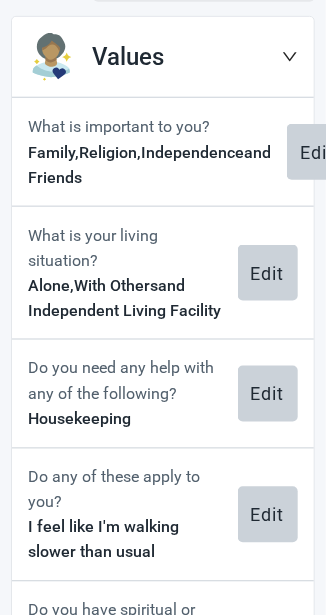 scroll, scrollTop: 152, scrollLeft: 0, axis: vertical 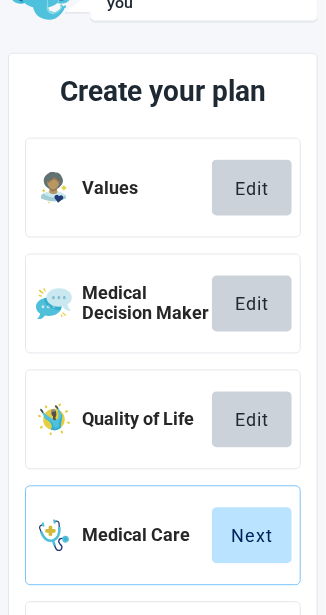click on "Next" at bounding box center (252, 536) 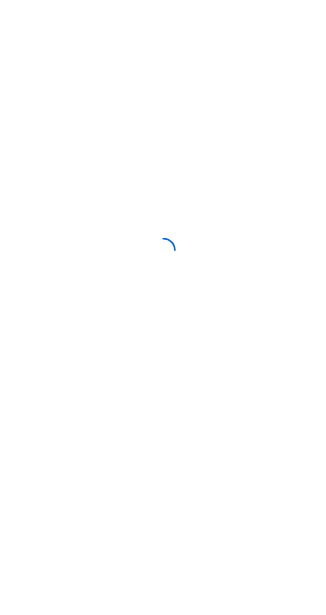 scroll, scrollTop: 0, scrollLeft: 0, axis: both 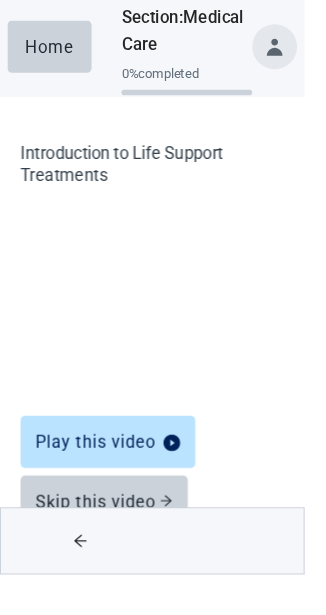 click on "Skip this video" at bounding box center [111, 537] 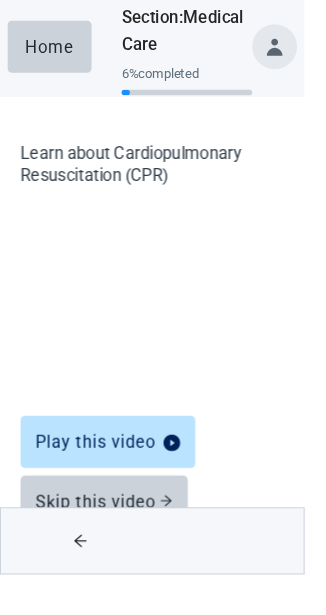 click on "Skip this video" at bounding box center [111, 537] 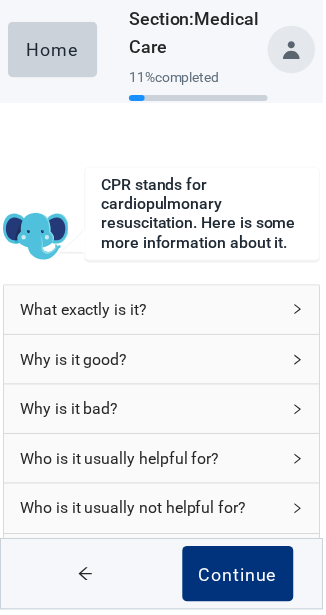 click 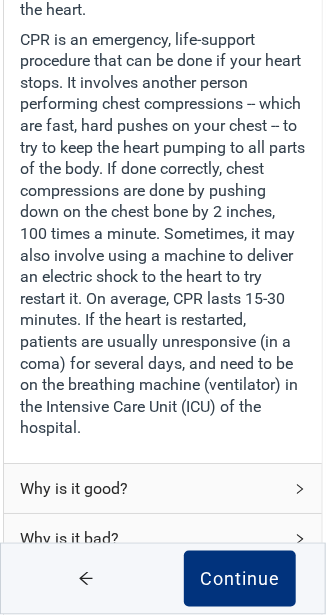 scroll, scrollTop: 511, scrollLeft: 0, axis: vertical 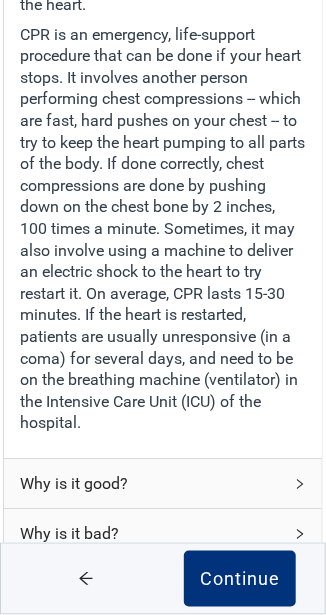 click 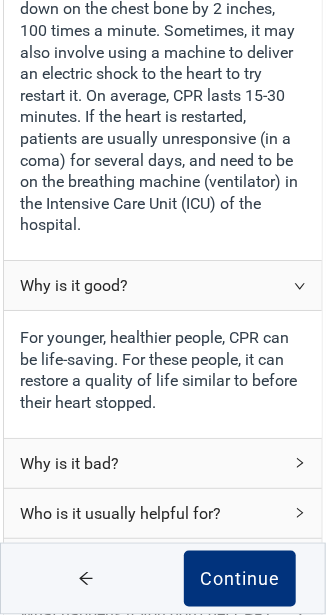 scroll, scrollTop: 714, scrollLeft: 0, axis: vertical 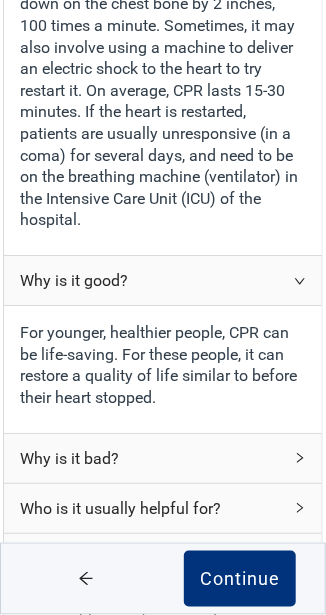 click on "Why is it bad?" at bounding box center [162, 458] 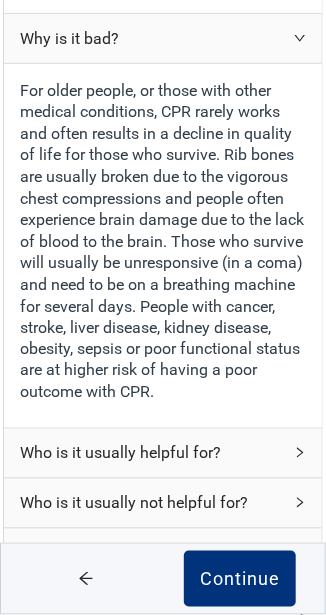 scroll, scrollTop: 1138, scrollLeft: 0, axis: vertical 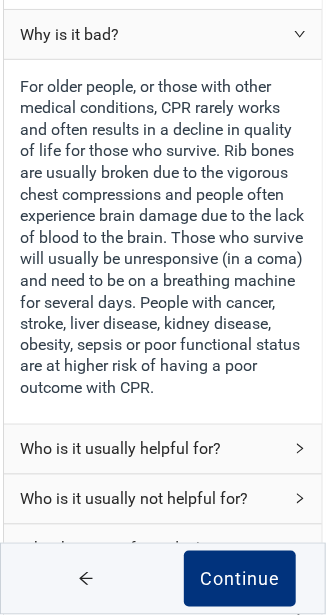 click 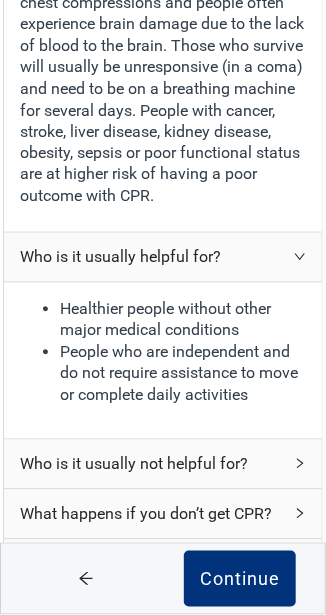 scroll, scrollTop: 1333, scrollLeft: 0, axis: vertical 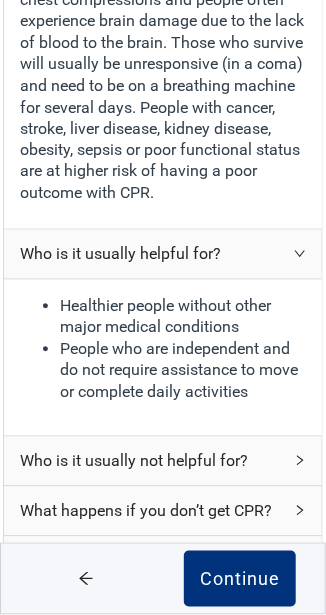 click 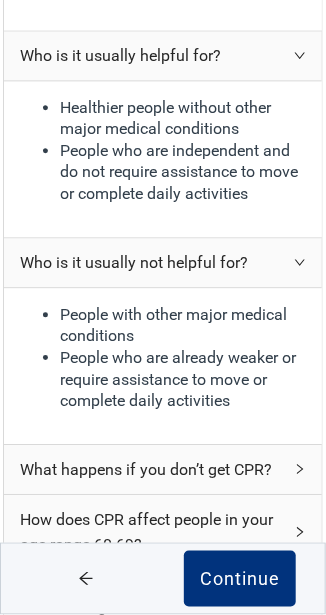 scroll, scrollTop: 1555, scrollLeft: 0, axis: vertical 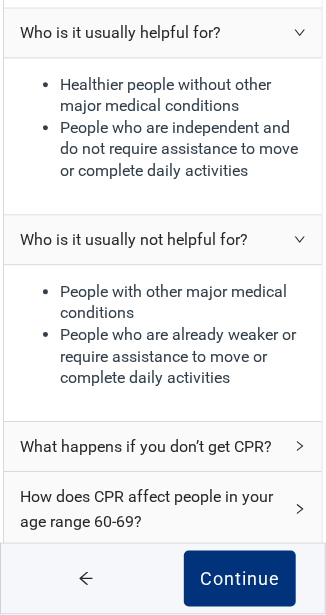 click 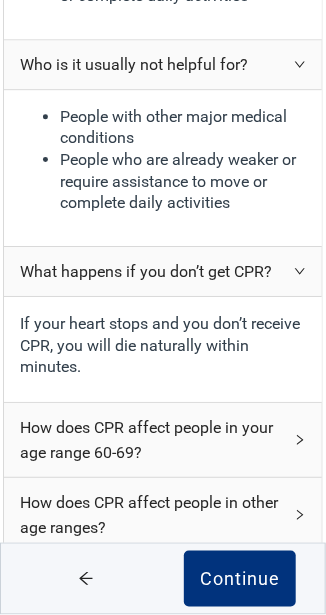 scroll, scrollTop: 1743, scrollLeft: 0, axis: vertical 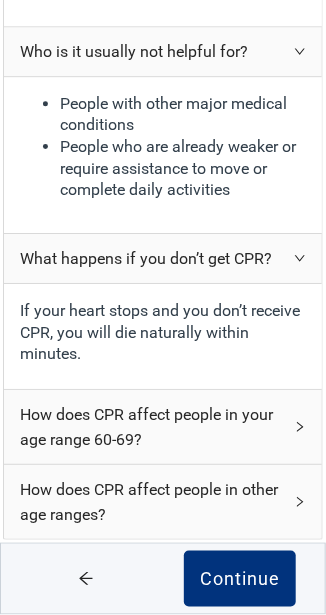 click on "How does CPR affect people in your age range 60-69?" at bounding box center [162, 427] 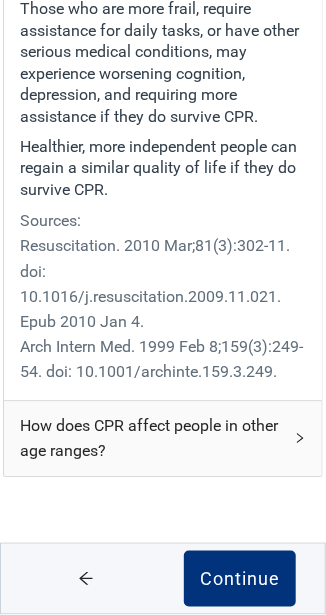 scroll, scrollTop: 2496, scrollLeft: 0, axis: vertical 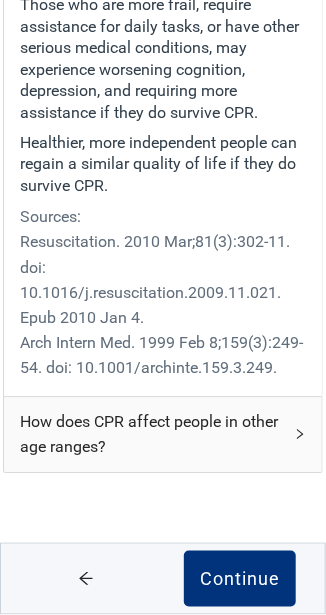 click on "How does CPR affect people in other age ranges?" at bounding box center (150, 434) 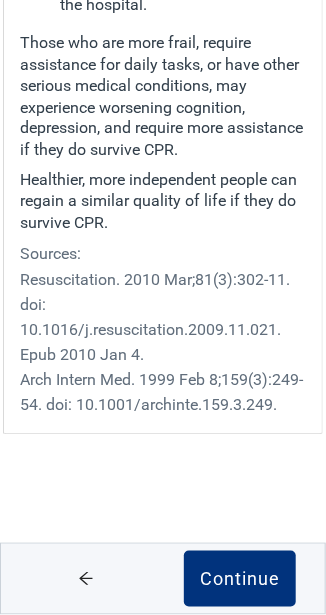 scroll, scrollTop: 3386, scrollLeft: 0, axis: vertical 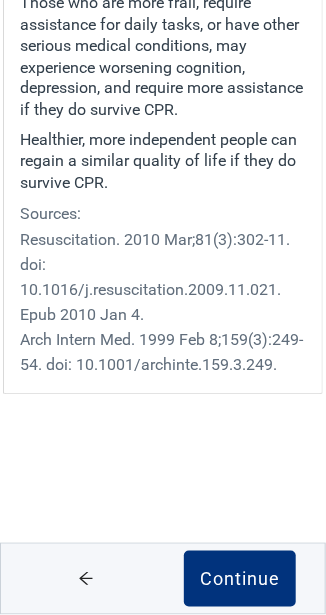 click on "Continue" at bounding box center [240, 579] 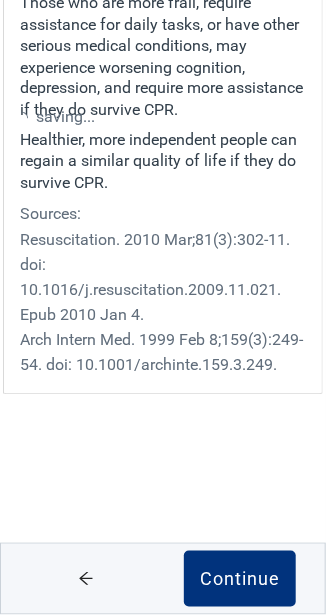 click on "Continue" at bounding box center [240, 579] 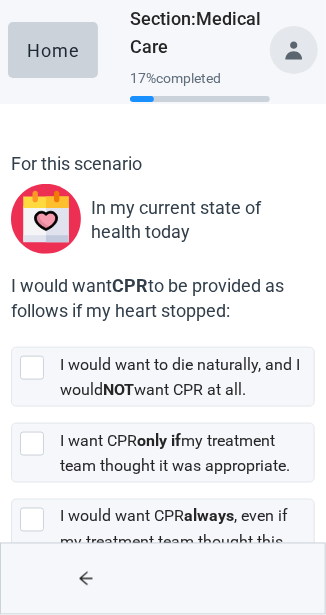 scroll, scrollTop: 28, scrollLeft: 0, axis: vertical 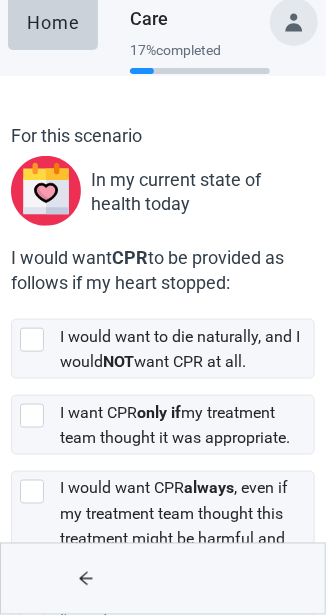 click at bounding box center [36, 492] 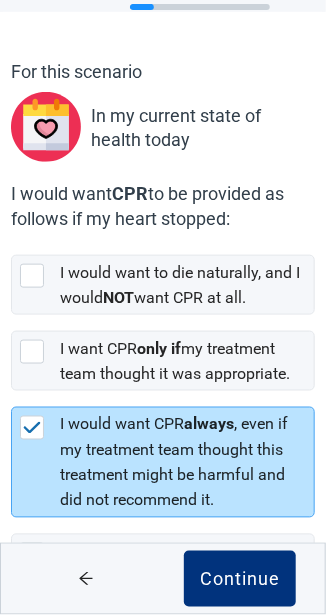 scroll, scrollTop: 111, scrollLeft: 0, axis: vertical 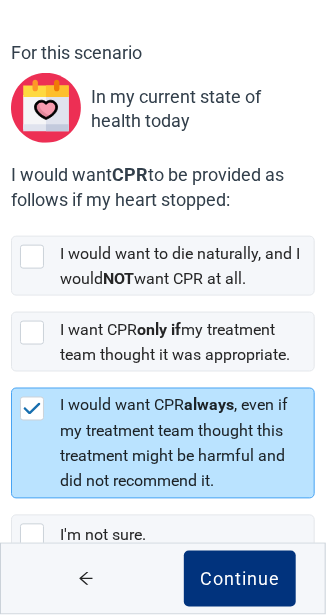 click on "Continue" at bounding box center (240, 579) 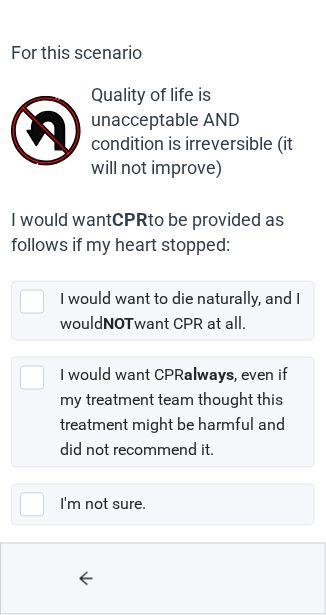 click 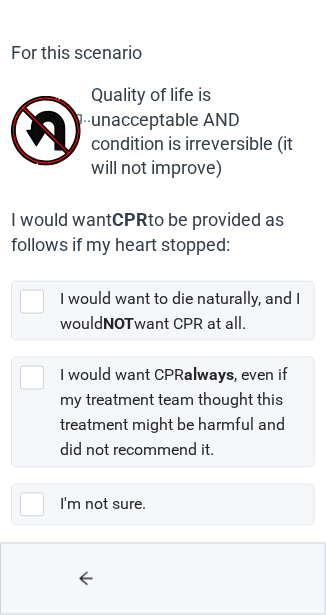 scroll, scrollTop: 0, scrollLeft: 0, axis: both 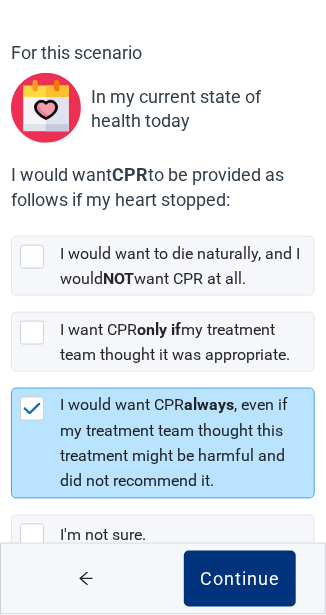 click on "Continue" at bounding box center [240, 579] 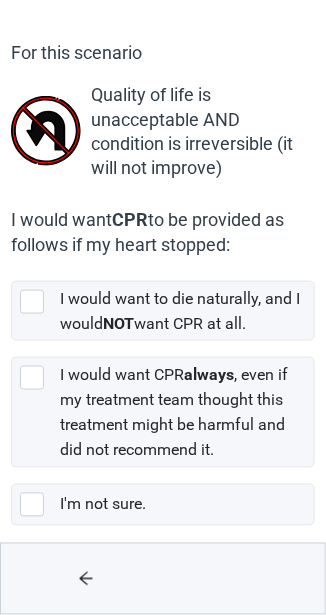 scroll, scrollTop: 0, scrollLeft: 0, axis: both 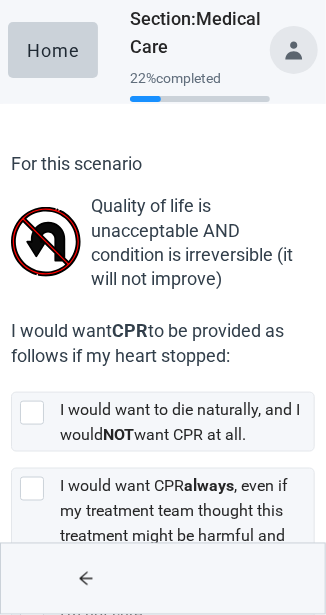 click at bounding box center [240, 579] 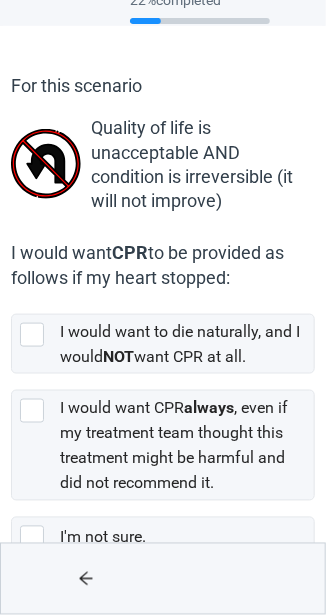 scroll, scrollTop: 80, scrollLeft: 0, axis: vertical 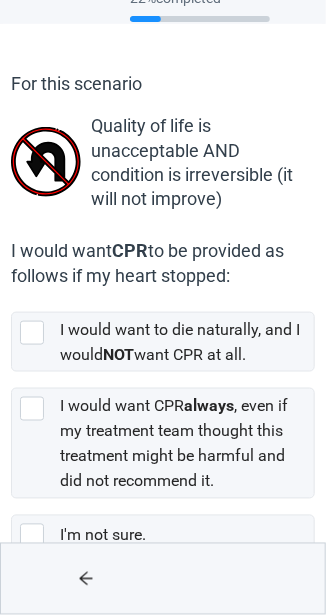 click at bounding box center [36, 409] 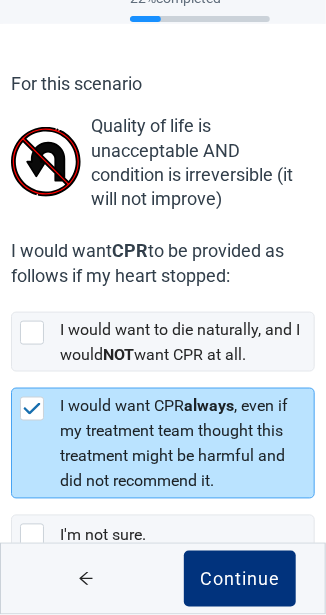 click on "Continue" at bounding box center [240, 579] 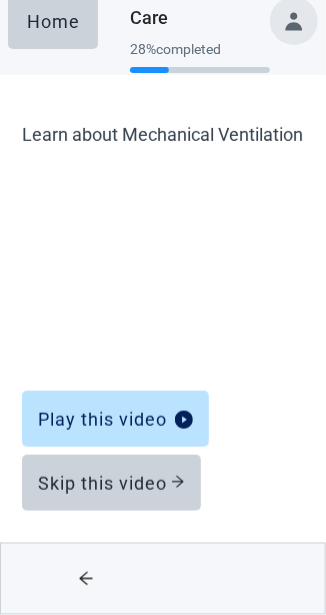 click at bounding box center (240, 579) 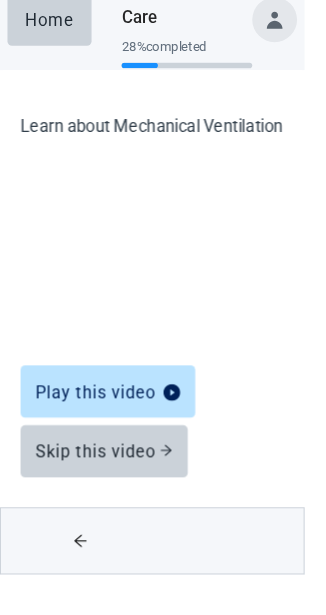 scroll, scrollTop: 0, scrollLeft: 0, axis: both 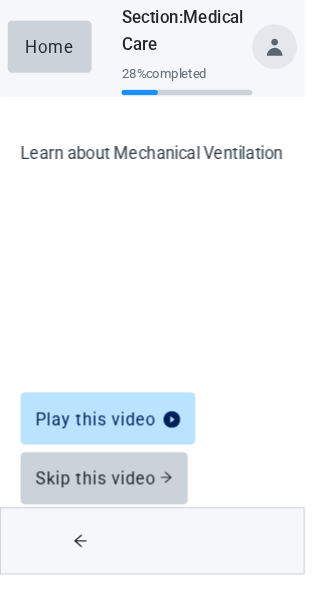 click 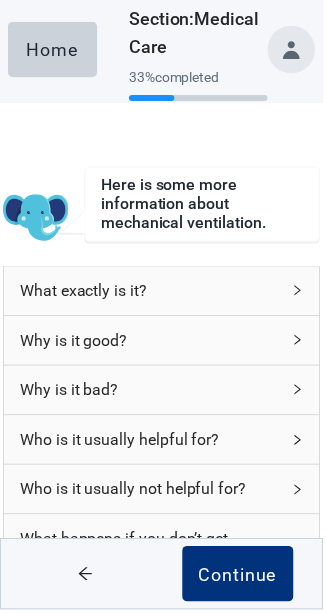 click on "What exactly is it?" at bounding box center [150, 293] 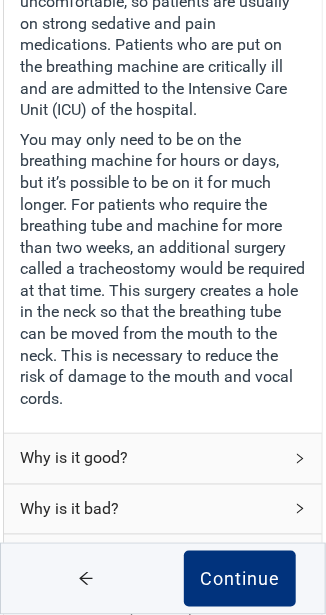 scroll, scrollTop: 1033, scrollLeft: 0, axis: vertical 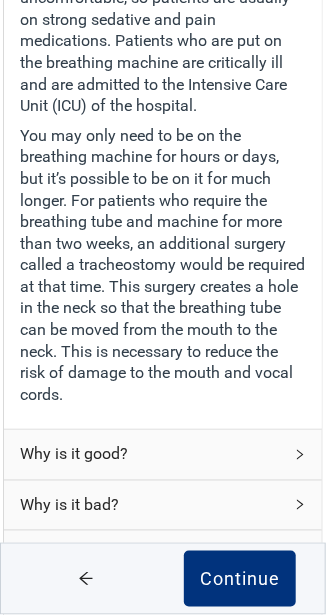click 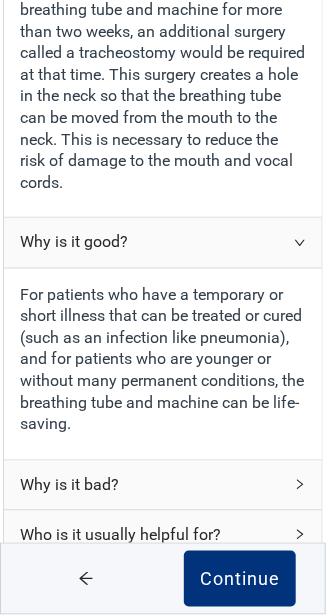 scroll, scrollTop: 1267, scrollLeft: 0, axis: vertical 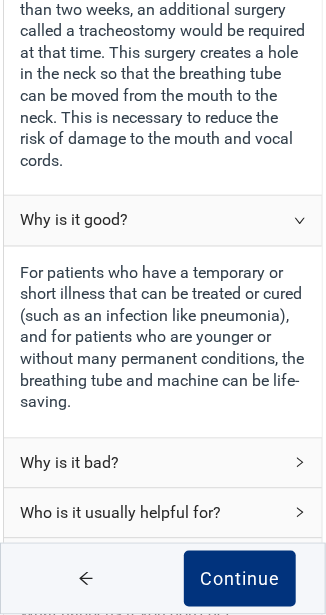 click 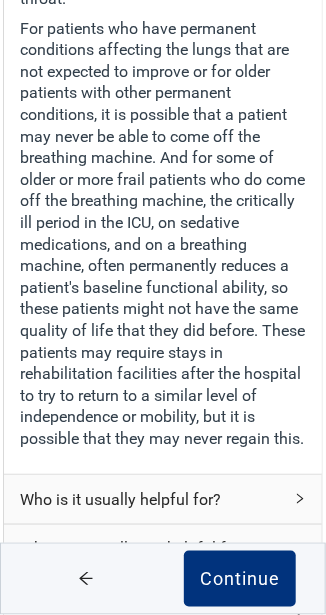 click 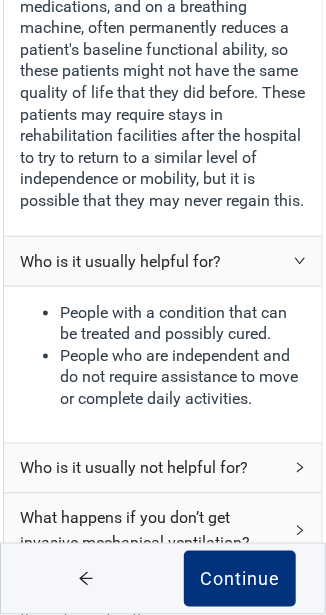 scroll, scrollTop: 2176, scrollLeft: 0, axis: vertical 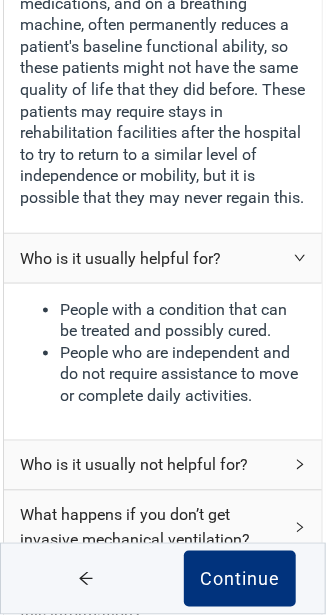 click on "Who is it usually not helpful for?" at bounding box center [162, 465] 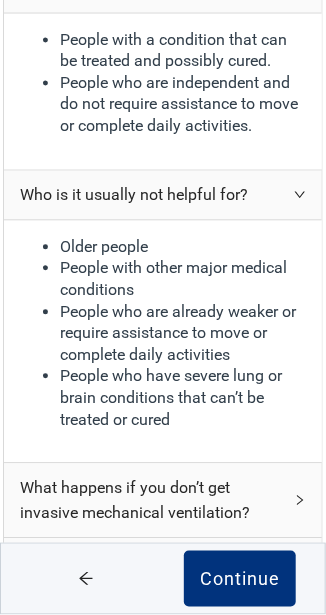 scroll, scrollTop: 2446, scrollLeft: 0, axis: vertical 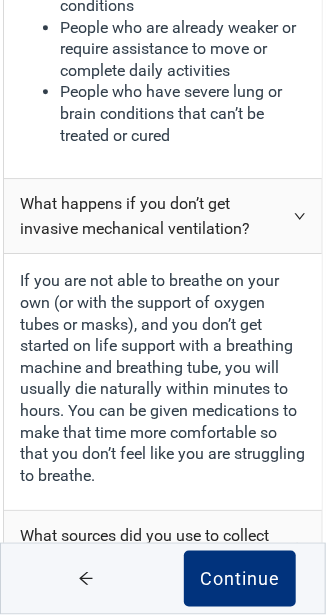 click on "What sources did you use to collect this information?" at bounding box center [162, 548] 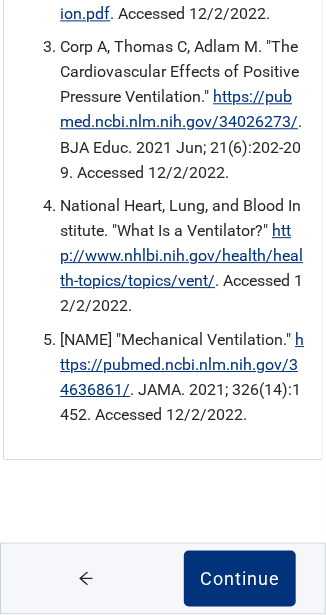 scroll, scrollTop: 3611, scrollLeft: 0, axis: vertical 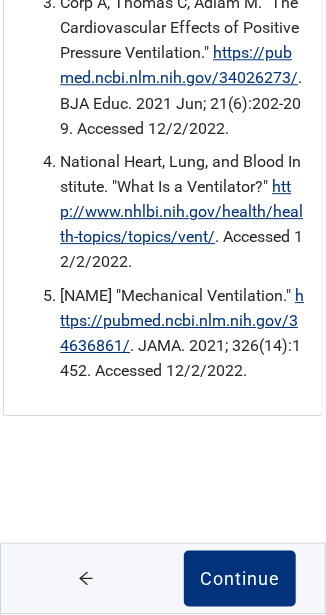 click on "Continue" at bounding box center (240, 579) 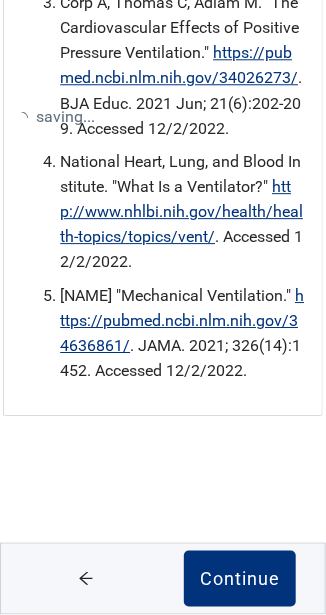 click on "Continue" at bounding box center (240, 579) 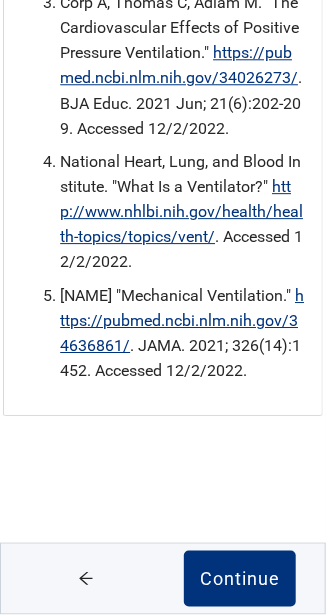 click on "Continue" at bounding box center [240, 579] 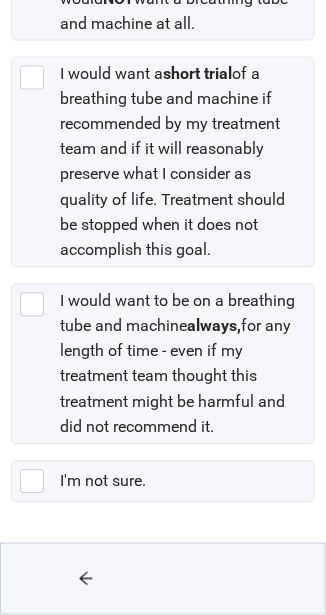 click 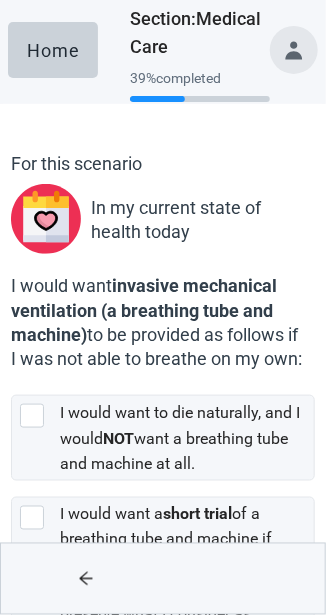scroll, scrollTop: 232, scrollLeft: 0, axis: vertical 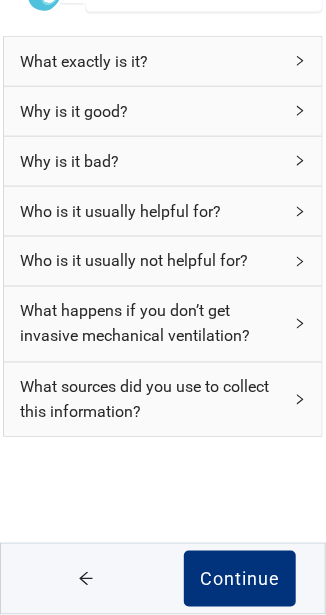 click on "Why is it bad?" at bounding box center [150, 161] 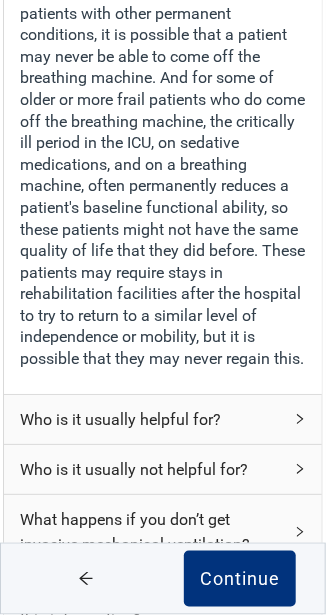 scroll, scrollTop: 702, scrollLeft: 0, axis: vertical 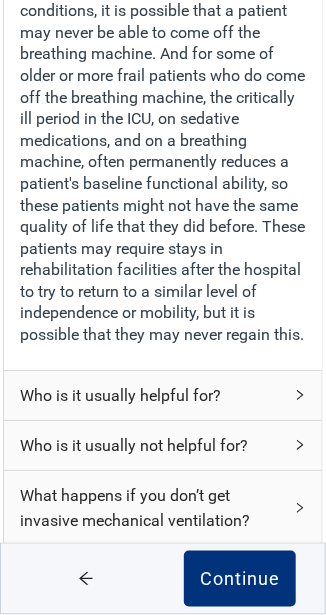 click 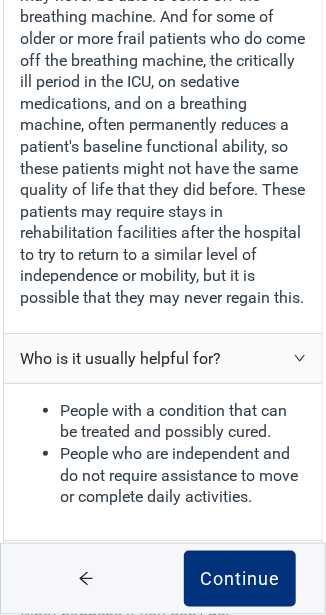 scroll, scrollTop: 771, scrollLeft: 0, axis: vertical 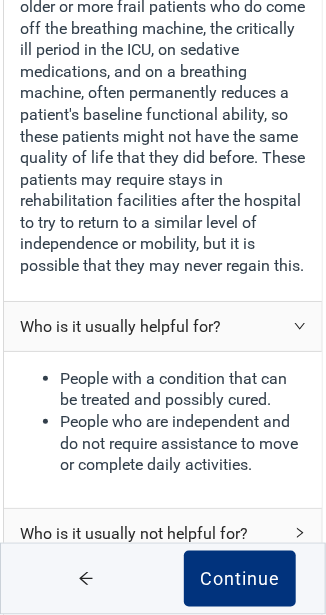 click 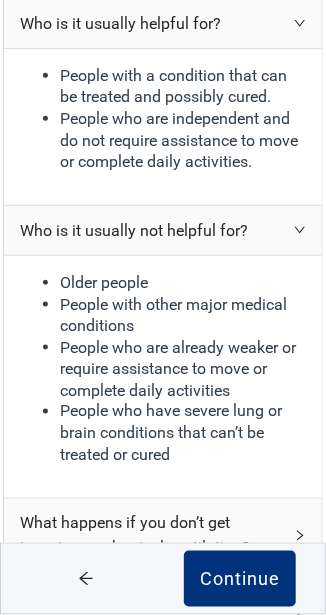 scroll, scrollTop: 1076, scrollLeft: 0, axis: vertical 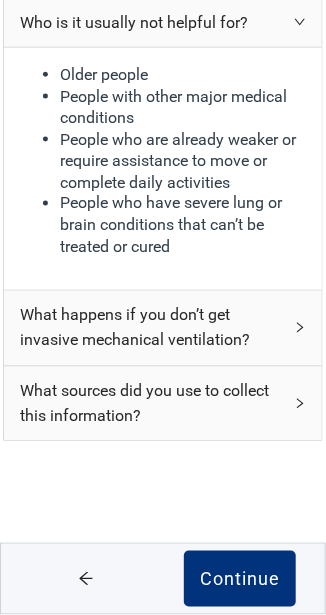 click 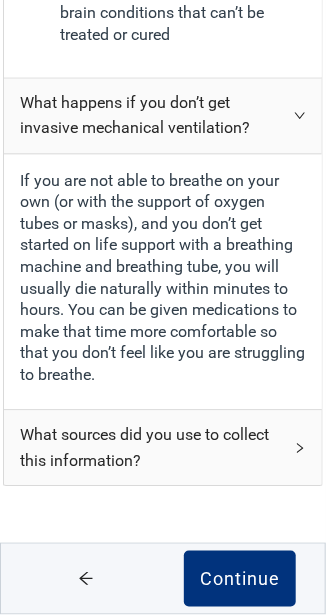 scroll, scrollTop: 1496, scrollLeft: 0, axis: vertical 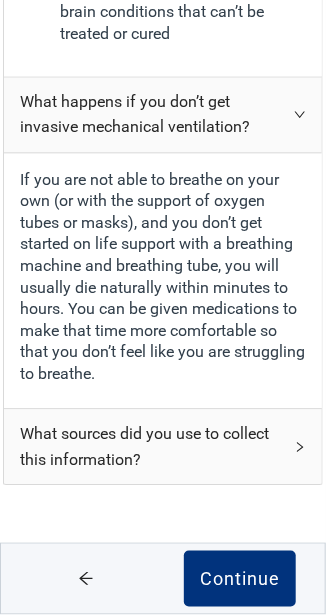 click on "What sources did you use to collect this information?" at bounding box center (162, 446) 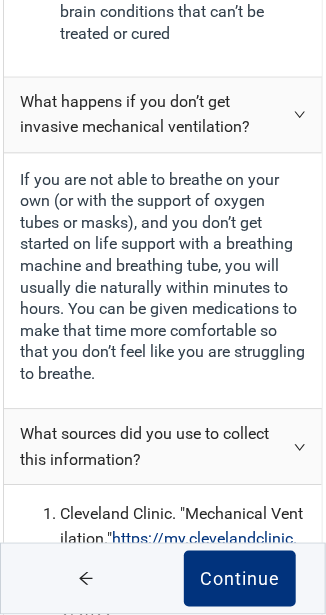 click on "Continue" at bounding box center [240, 579] 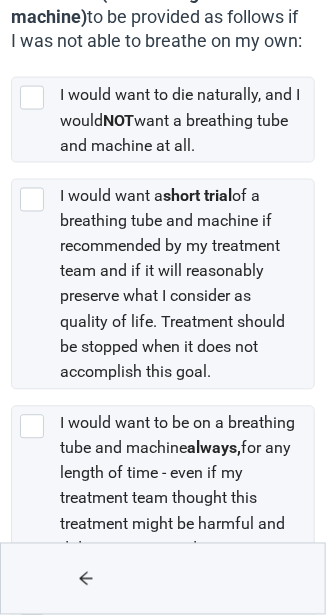 scroll, scrollTop: 294, scrollLeft: 0, axis: vertical 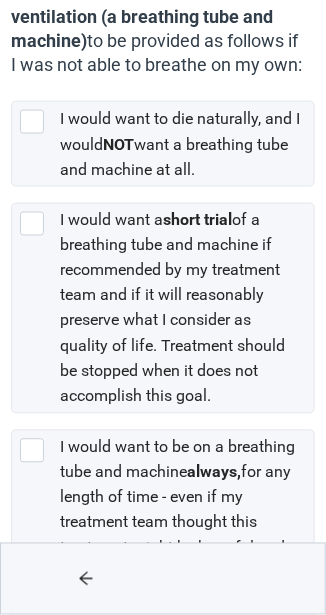 click at bounding box center [36, 224] 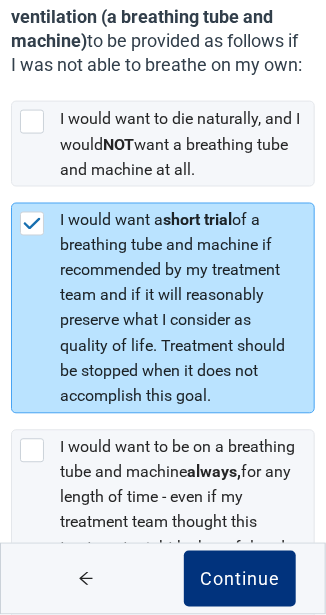 click on "Continue" at bounding box center (240, 579) 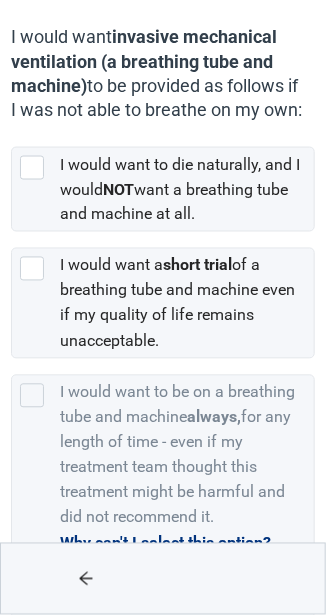 click at bounding box center (240, 579) 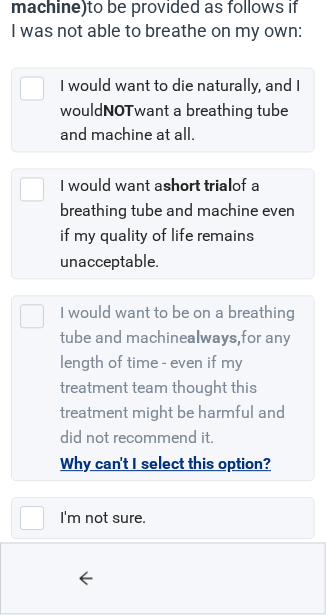 scroll, scrollTop: 380, scrollLeft: 0, axis: vertical 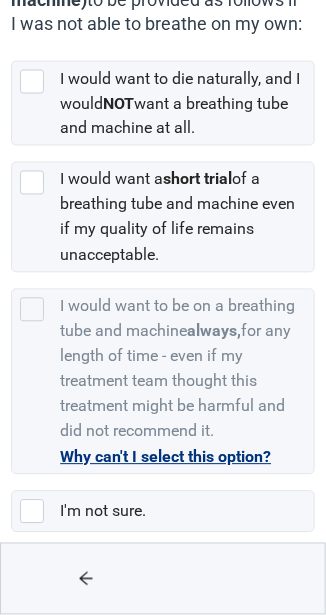 click on "I would want a  short trial  of a breathing tube and machine even if my quality of life remains unacceptable." at bounding box center (177, 217) 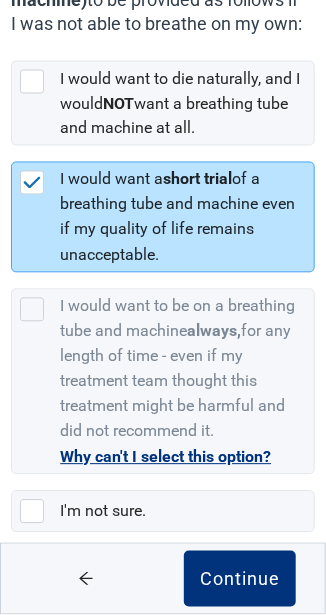 click on "Continue" at bounding box center [240, 579] 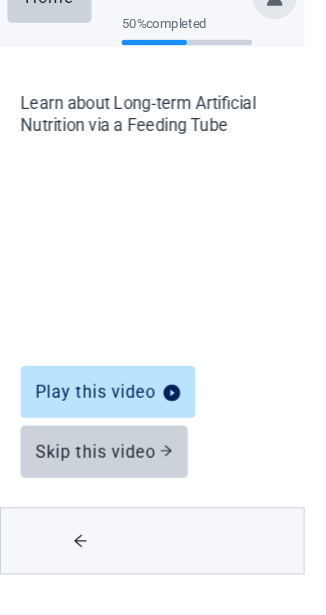 scroll, scrollTop: 0, scrollLeft: 0, axis: both 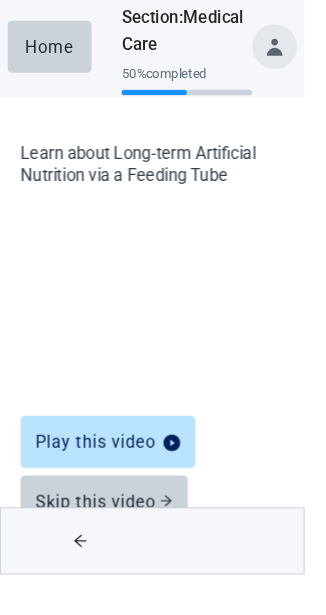 click on "Skip this video" at bounding box center (111, 537) 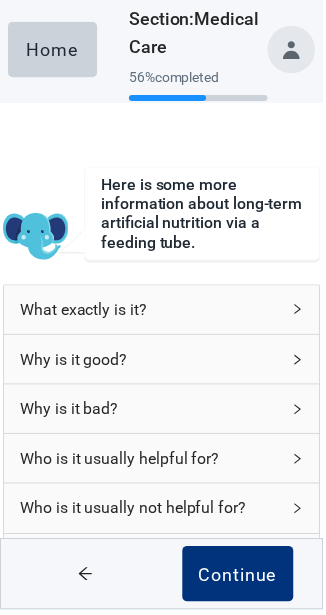 click 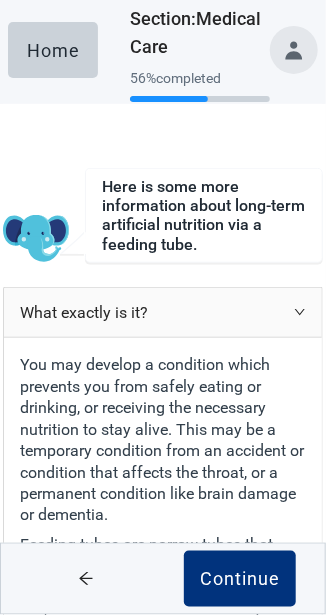 click 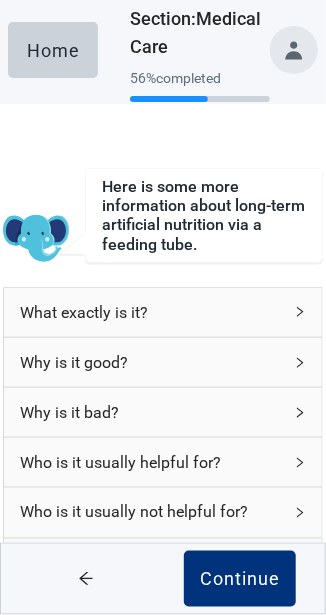 click 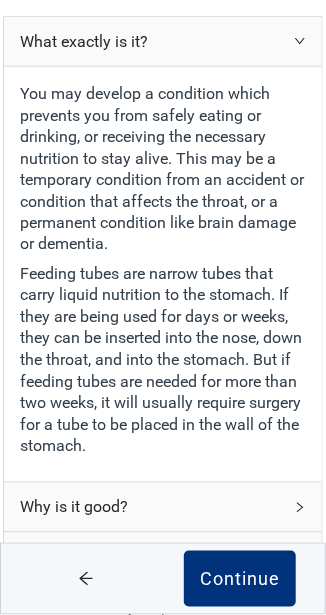 click 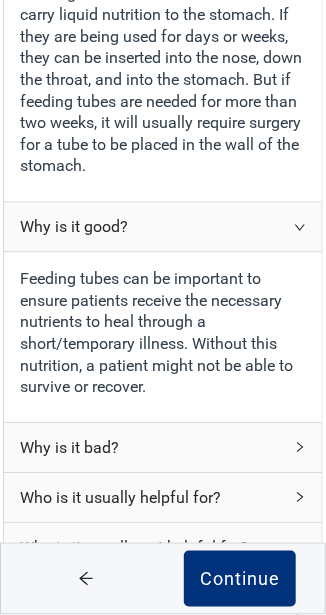 scroll, scrollTop: 554, scrollLeft: 0, axis: vertical 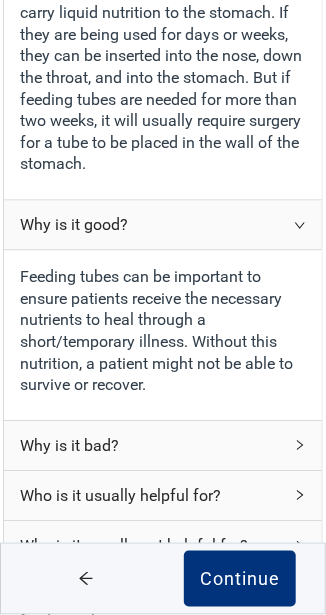 click 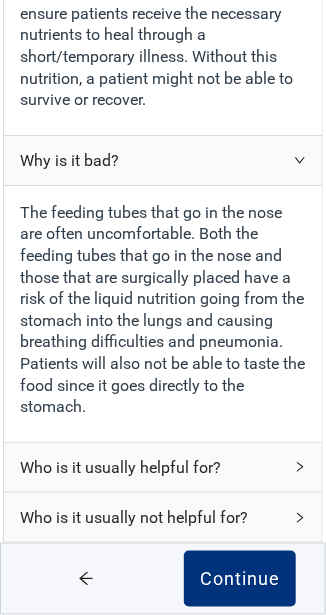 click 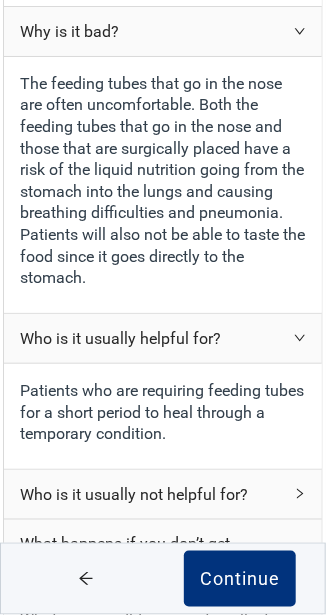 scroll, scrollTop: 974, scrollLeft: 0, axis: vertical 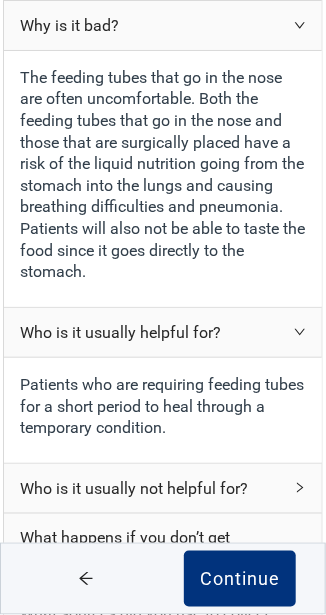 click on "Who is it usually not helpful for?" at bounding box center (162, 488) 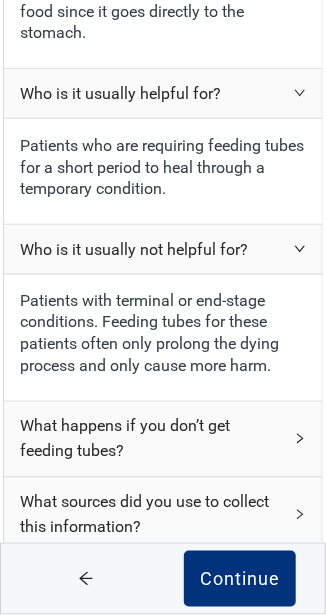 click on "What happens if you don’t get feeding tubes?" at bounding box center [162, 439] 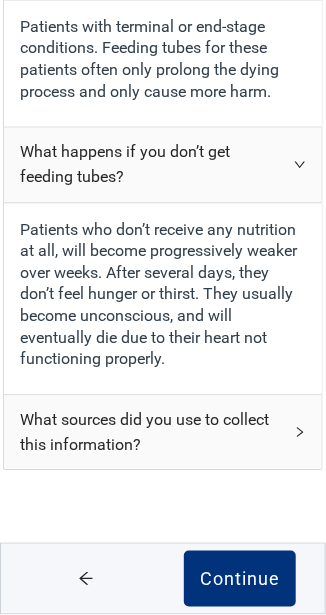 click on "What sources did you use to collect this information?" at bounding box center [162, 432] 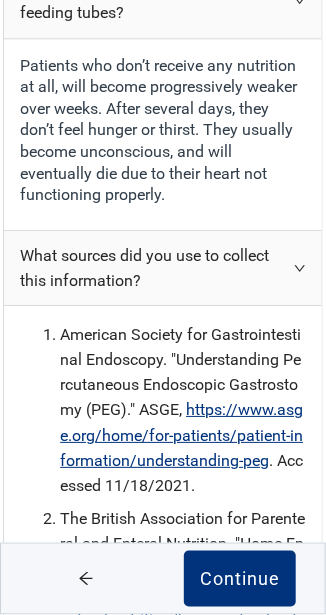 scroll, scrollTop: 1655, scrollLeft: 0, axis: vertical 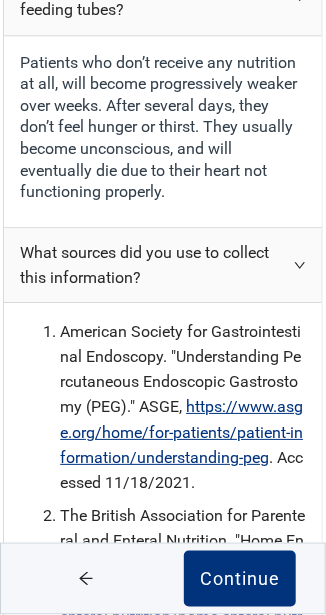 click on "Continue" at bounding box center [240, 579] 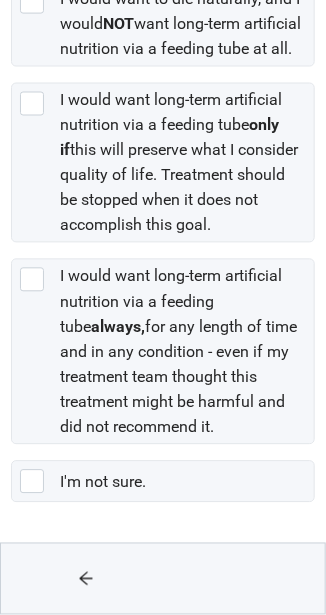 click at bounding box center [240, 579] 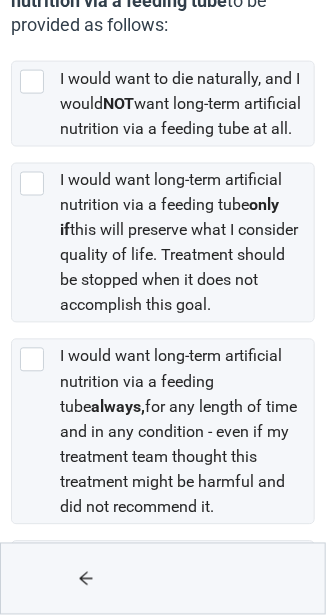 scroll, scrollTop: 313, scrollLeft: 0, axis: vertical 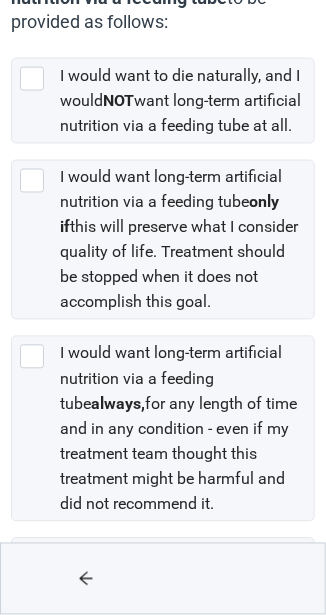 click at bounding box center [36, 181] 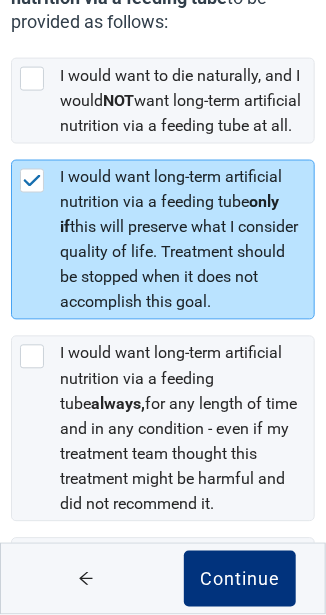 click on "Continue" at bounding box center (240, 579) 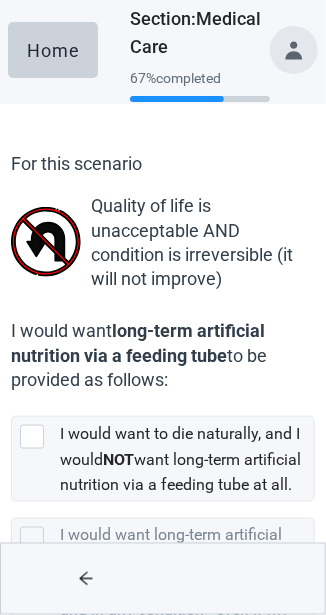 scroll, scrollTop: 256, scrollLeft: 0, axis: vertical 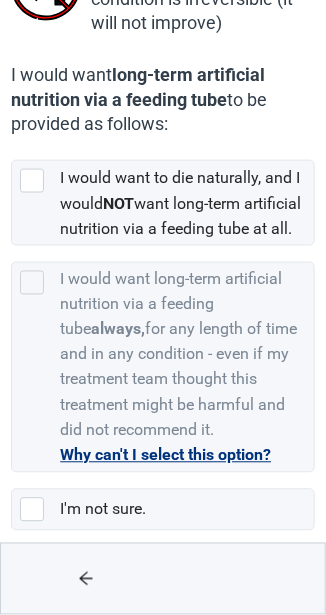 click on "I would want long-term artificial nutrition via a feeding tube  always,  for any length of time and in any condition - even if my treatment team thought this treatment might be harmful and did not recommend it." at bounding box center [178, 355] 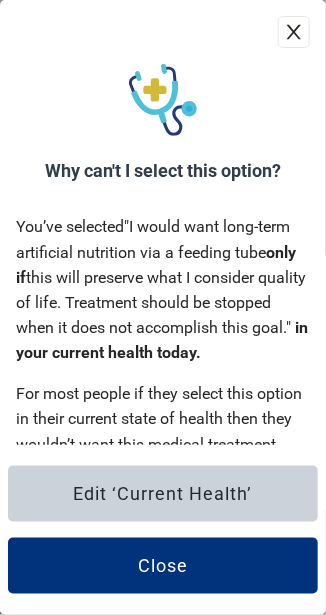 click on "Close" at bounding box center [163, 566] 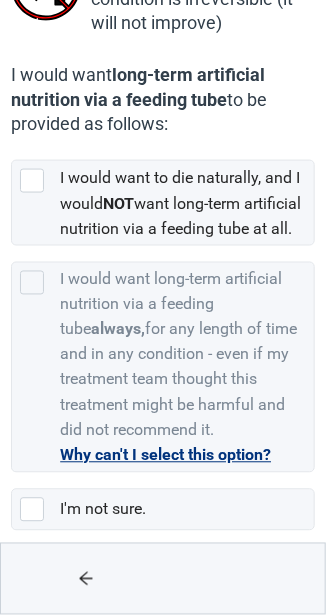 click at bounding box center (86, 579) 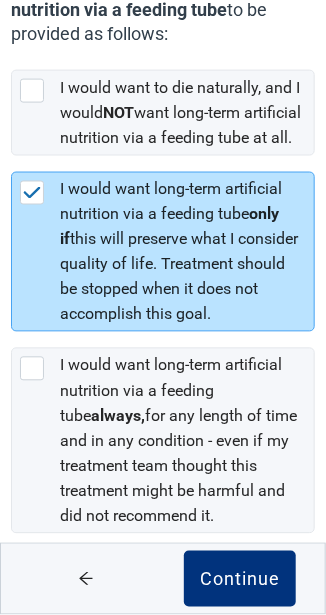 scroll, scrollTop: 308, scrollLeft: 0, axis: vertical 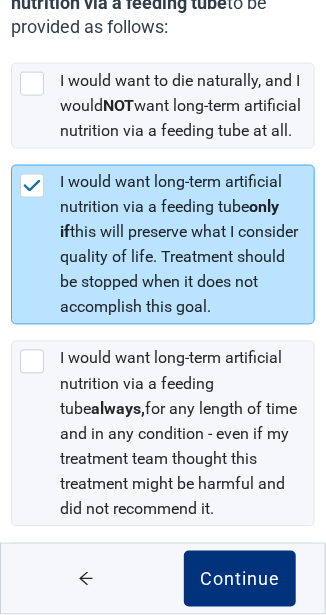 click on "Continue" at bounding box center [240, 579] 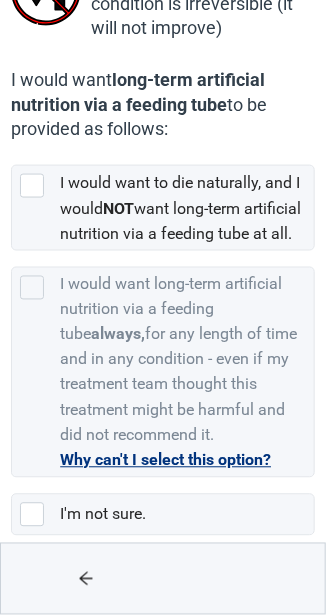 scroll, scrollTop: 256, scrollLeft: 0, axis: vertical 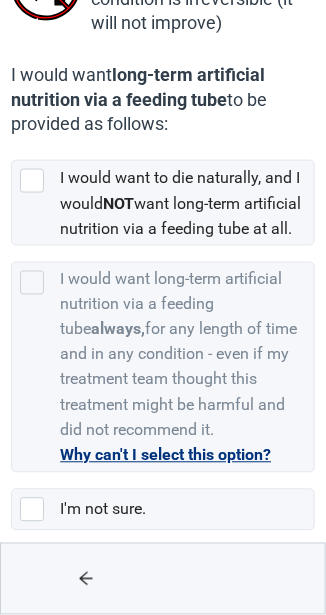click at bounding box center (86, 579) 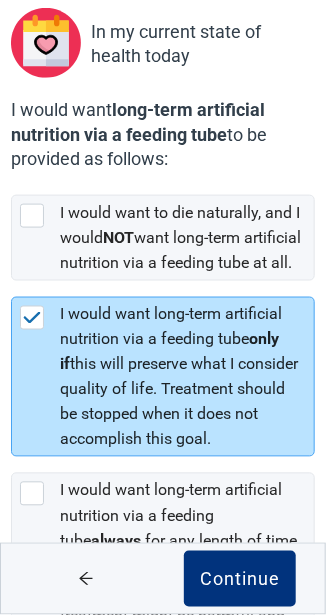 scroll, scrollTop: 190, scrollLeft: 0, axis: vertical 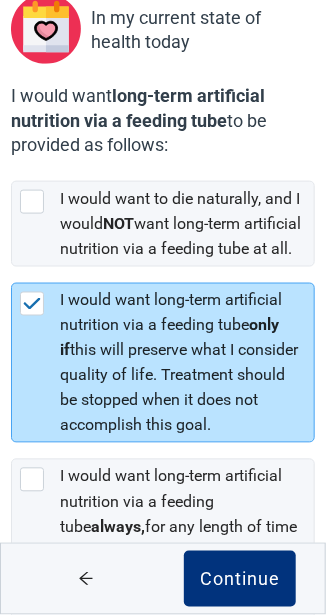 click on "Continue" at bounding box center [240, 579] 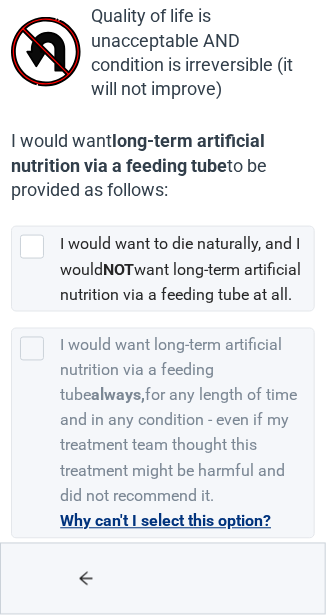 scroll, scrollTop: 0, scrollLeft: 0, axis: both 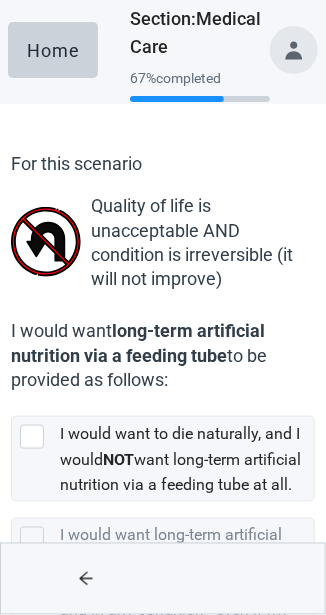 click at bounding box center [240, 579] 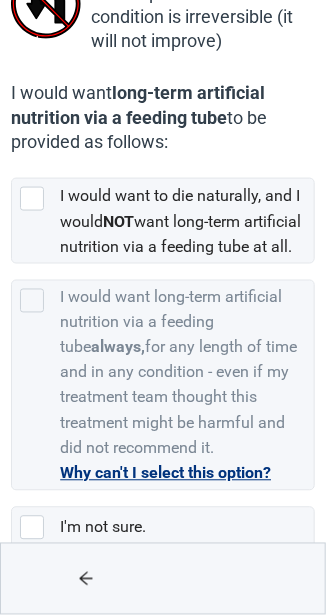 scroll, scrollTop: 256, scrollLeft: 0, axis: vertical 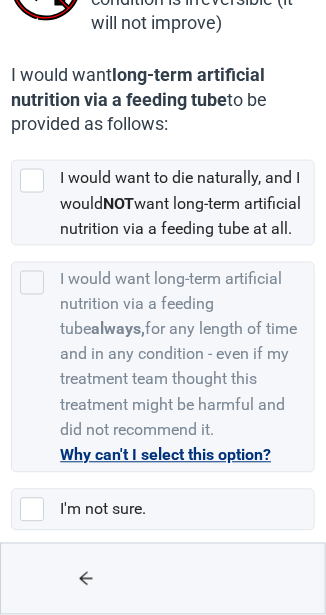 click on "Why can't I select this option?" at bounding box center (165, 455) 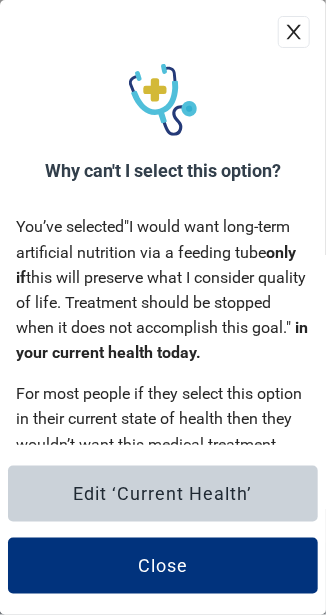 scroll, scrollTop: 58, scrollLeft: 0, axis: vertical 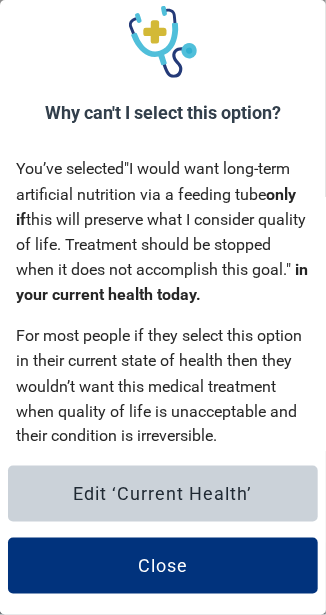 click on "Close" at bounding box center [163, 566] 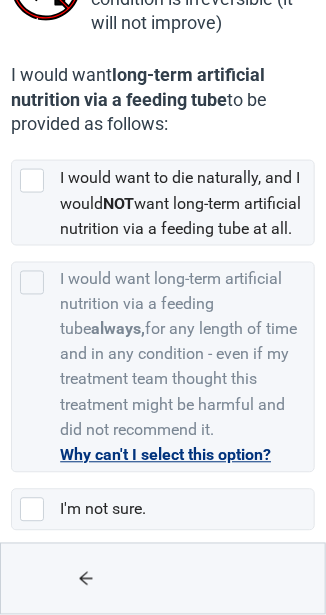 click at bounding box center [86, 579] 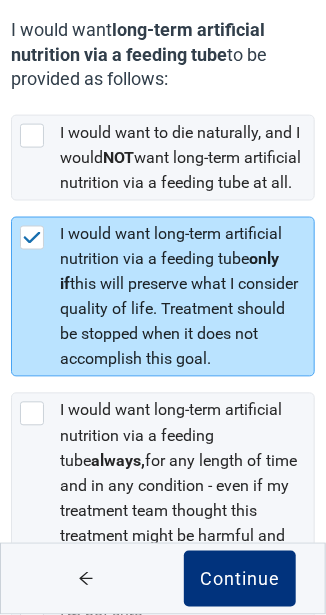 scroll, scrollTop: 0, scrollLeft: 0, axis: both 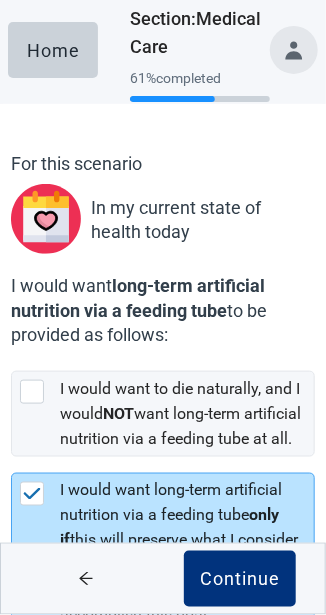 click on "Continue" at bounding box center (240, 579) 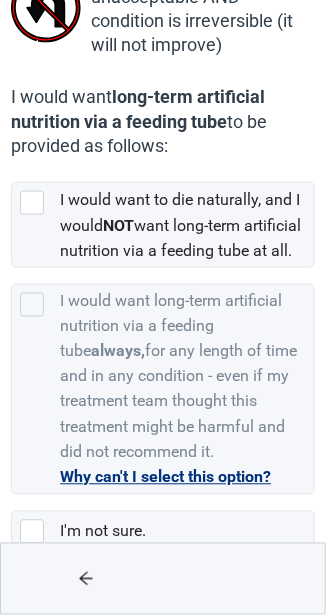 scroll, scrollTop: 256, scrollLeft: 0, axis: vertical 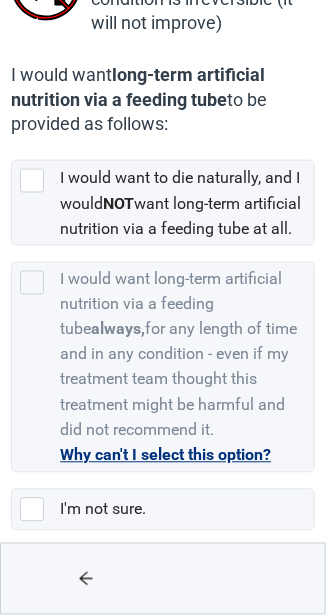 click at bounding box center [86, 579] 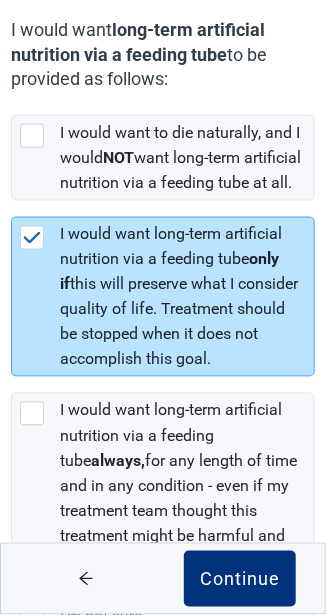 scroll, scrollTop: 0, scrollLeft: 0, axis: both 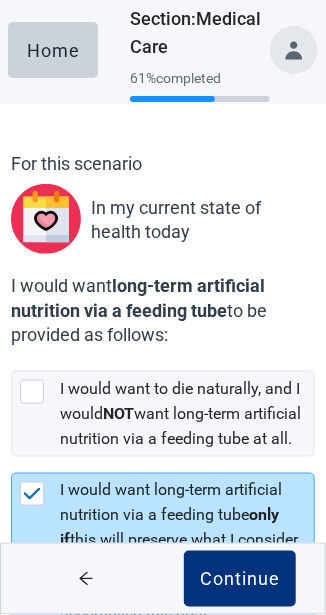 click on "Continue" at bounding box center (240, 579) 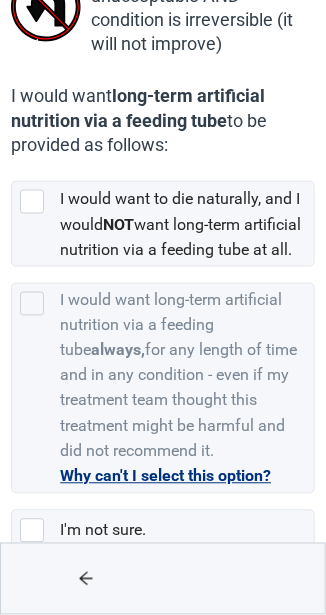 scroll, scrollTop: 256, scrollLeft: 0, axis: vertical 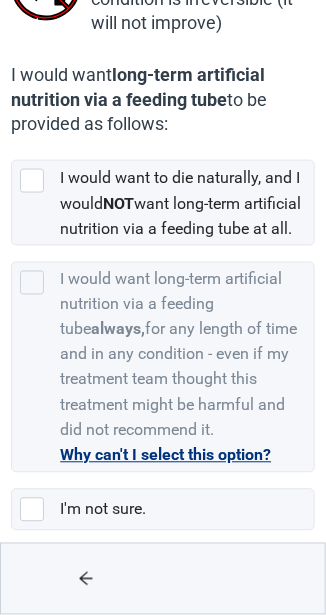 click 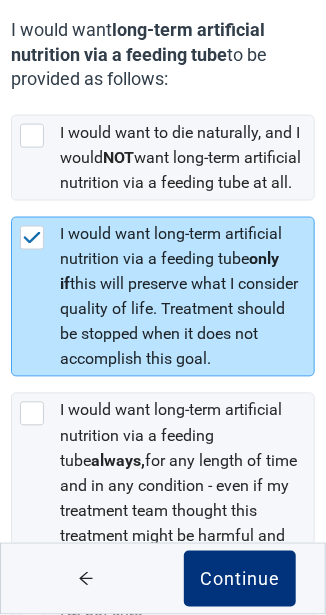 scroll, scrollTop: 0, scrollLeft: 0, axis: both 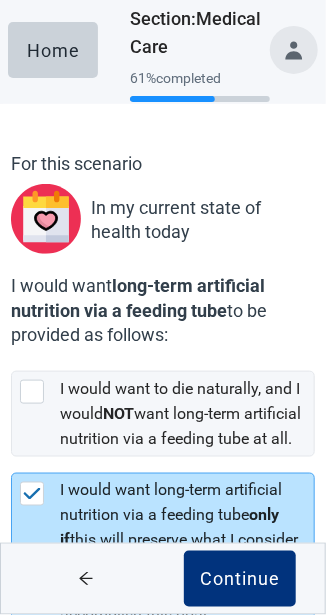 click on "Continue" at bounding box center [240, 579] 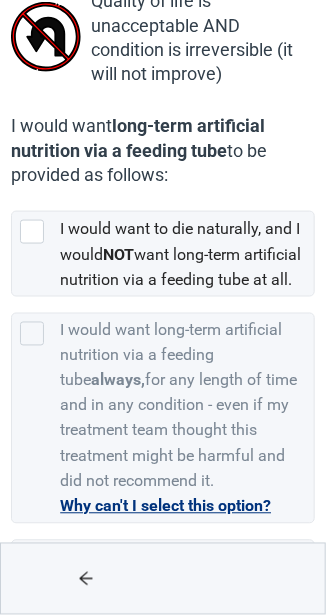 scroll, scrollTop: 256, scrollLeft: 0, axis: vertical 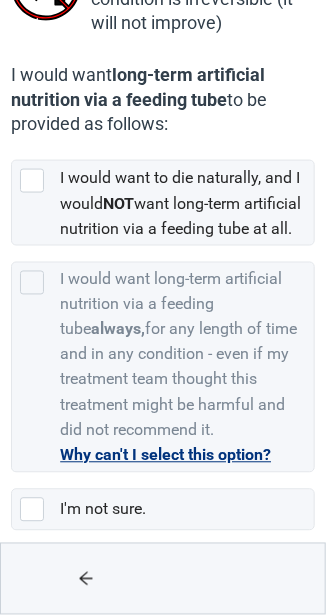 click at bounding box center (86, 579) 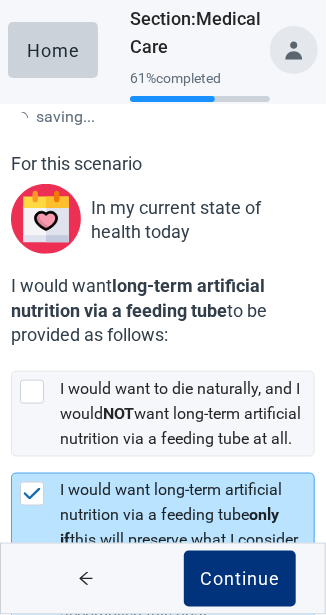 scroll, scrollTop: 90, scrollLeft: 0, axis: vertical 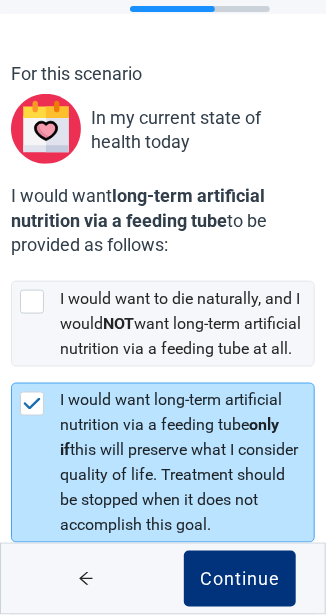 click on "Continue" at bounding box center (240, 579) 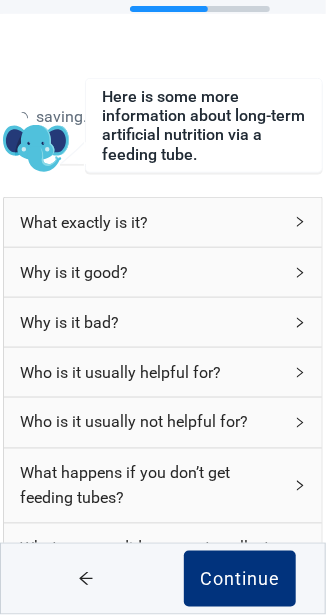 click 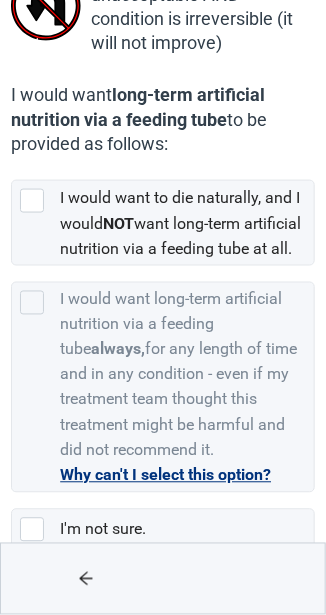 scroll, scrollTop: 256, scrollLeft: 0, axis: vertical 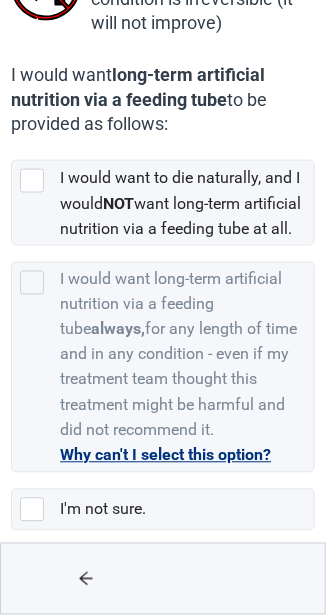 click 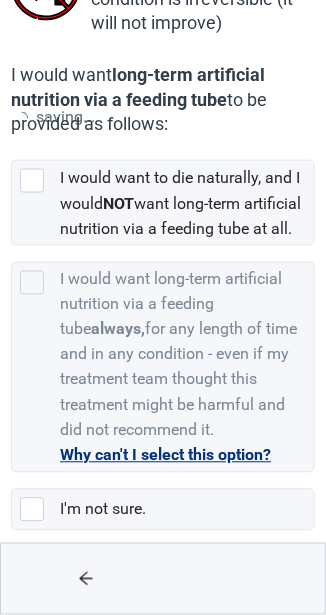 click at bounding box center (86, 579) 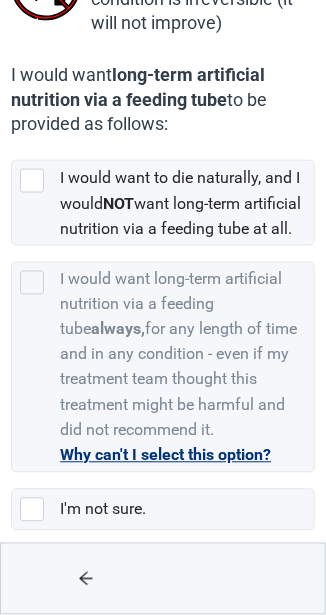 click at bounding box center [86, 579] 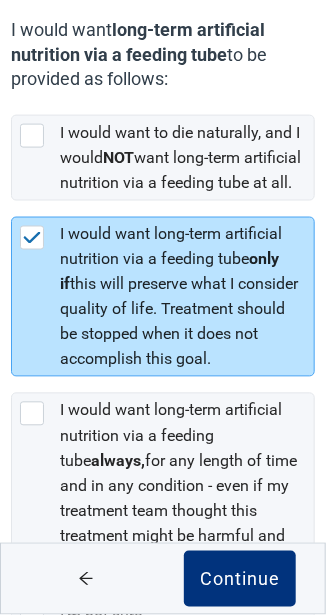click on "Continue" at bounding box center [240, 579] 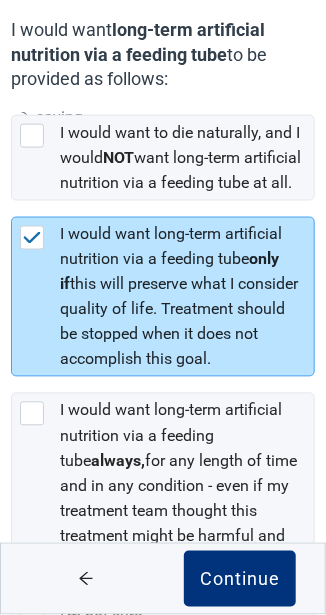 scroll, scrollTop: 0, scrollLeft: 0, axis: both 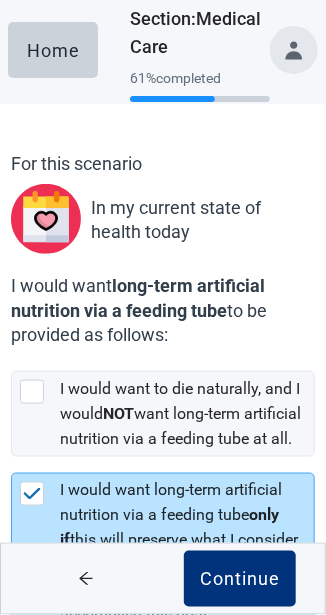 click on "Continue" at bounding box center [240, 579] 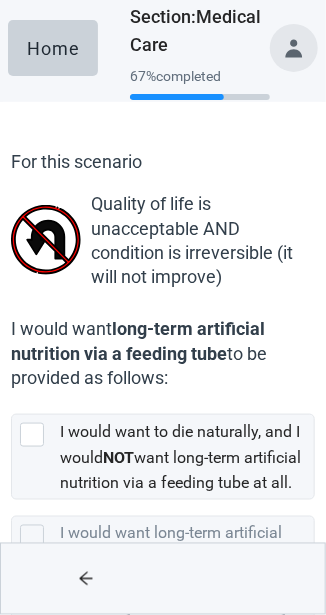 scroll, scrollTop: 0, scrollLeft: 0, axis: both 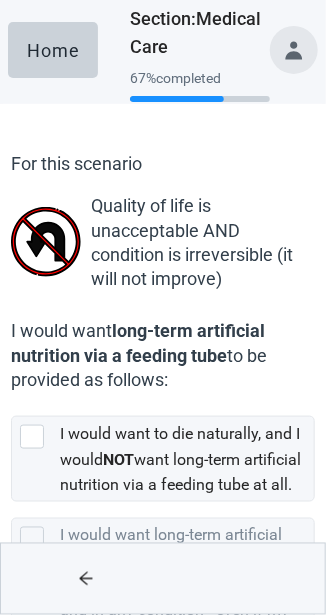 click 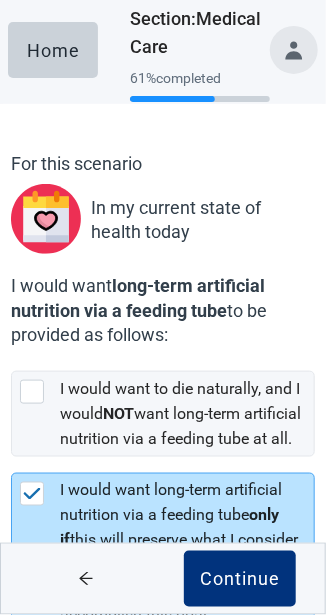 click on "Continue" at bounding box center (240, 579) 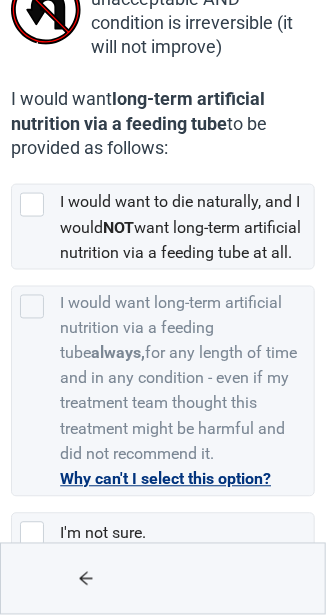 scroll, scrollTop: 256, scrollLeft: 0, axis: vertical 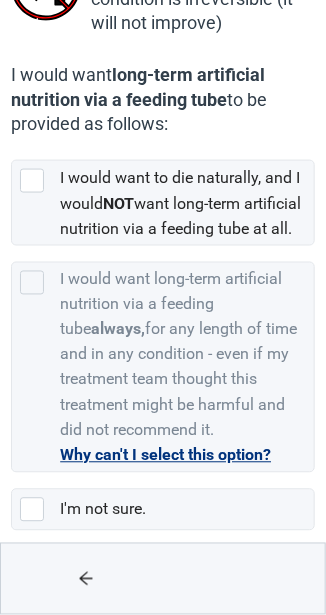 click on "Why can't I select this option?" at bounding box center (165, 455) 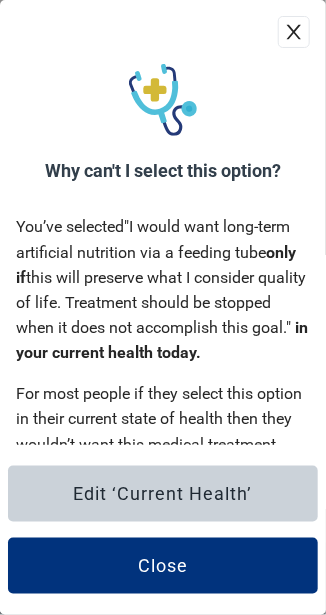 scroll, scrollTop: 0, scrollLeft: 0, axis: both 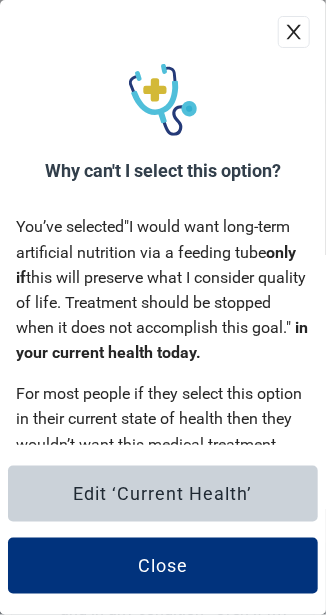 click on "Close" at bounding box center (163, 566) 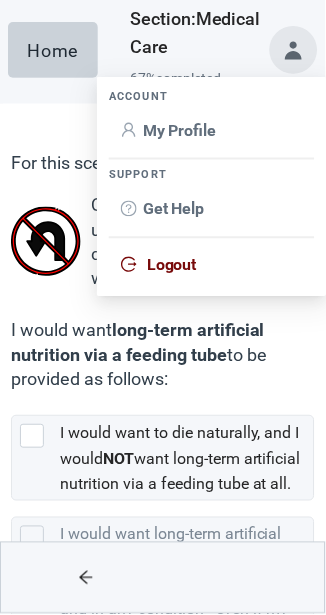 scroll, scrollTop: 48, scrollLeft: 0, axis: vertical 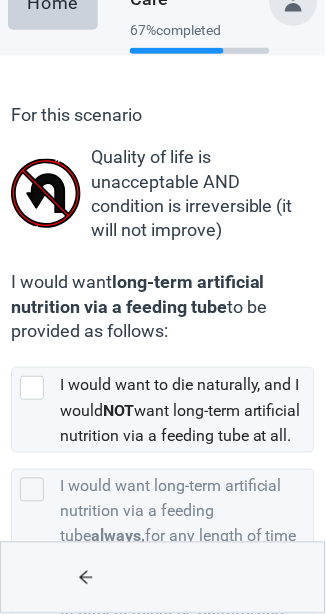click on "I would want  long-term artificial nutrition via a feeding tube  to be provided as follows:" at bounding box center (157, 307) 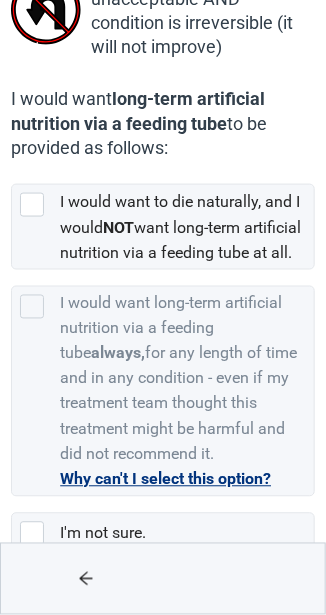 scroll, scrollTop: 256, scrollLeft: 0, axis: vertical 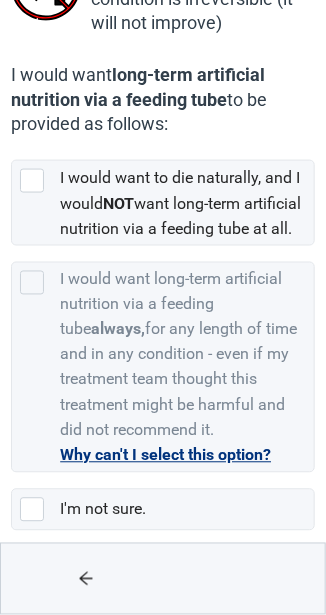 click at bounding box center [32, 283] 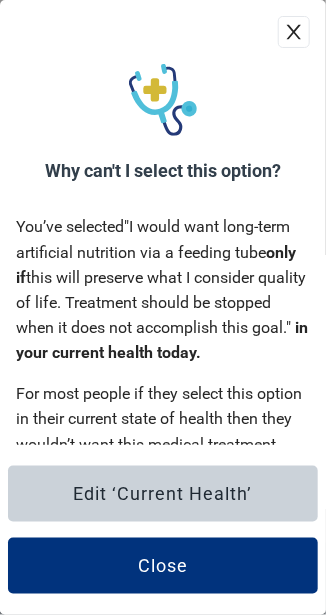 click on "Close" at bounding box center (163, 566) 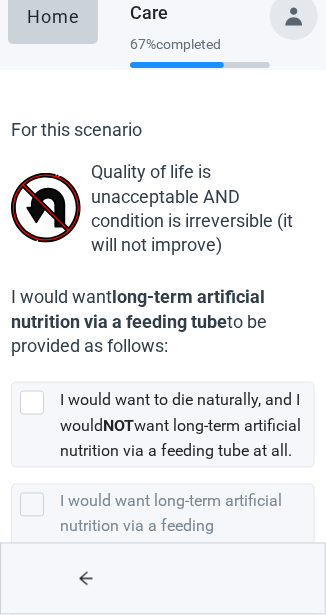 scroll, scrollTop: 256, scrollLeft: 0, axis: vertical 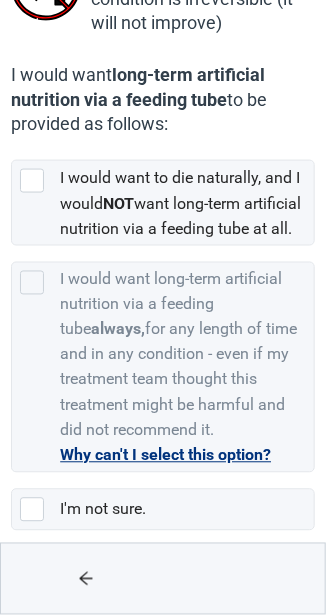 click at bounding box center (86, 579) 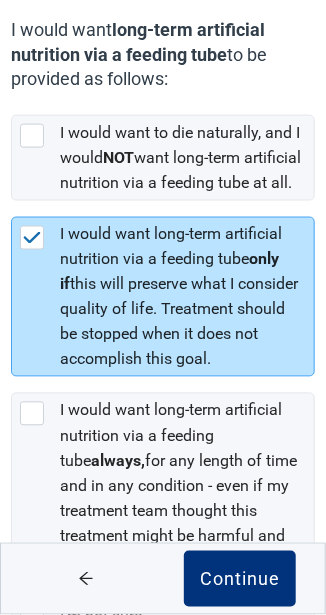 scroll, scrollTop: 0, scrollLeft: 0, axis: both 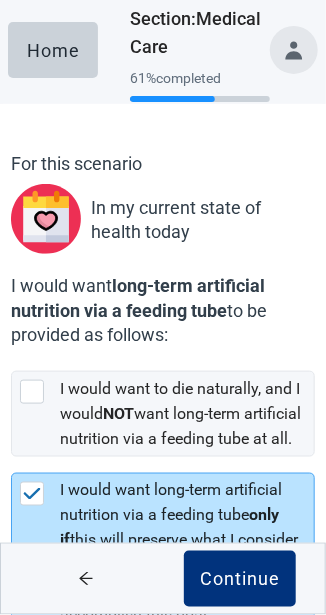 click on "Continue" at bounding box center (240, 579) 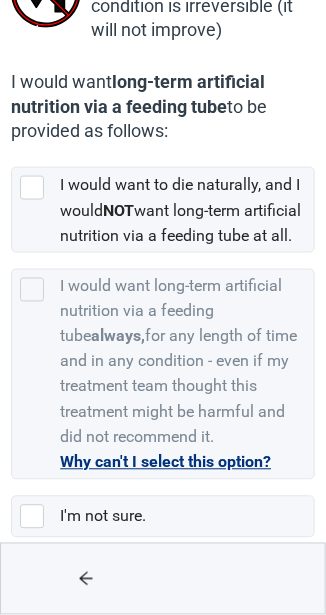 scroll, scrollTop: 256, scrollLeft: 0, axis: vertical 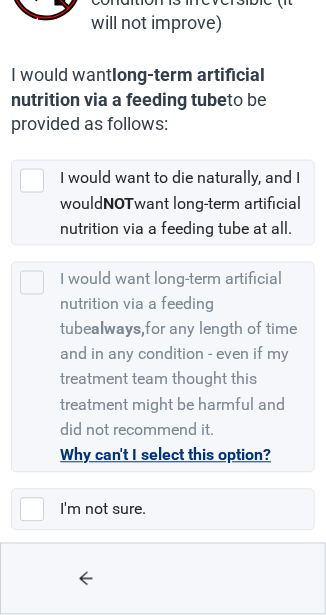 click on "I'm not sure." at bounding box center (186, 510) 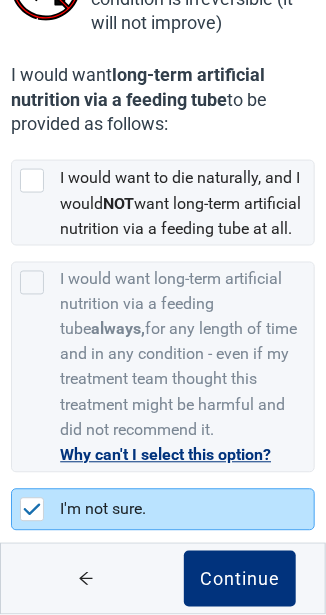 click on "Continue" at bounding box center (240, 579) 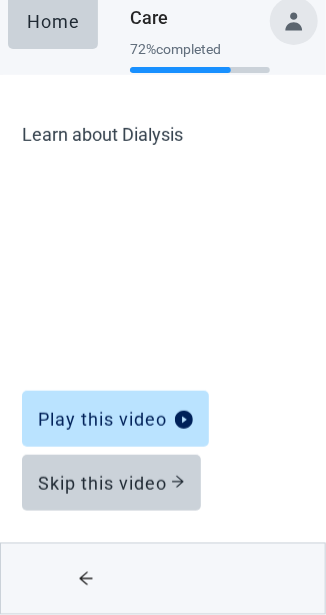 scroll, scrollTop: 0, scrollLeft: 0, axis: both 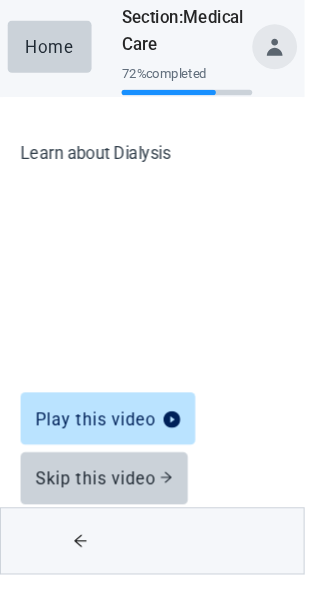 click on "Skip this video" at bounding box center [111, 512] 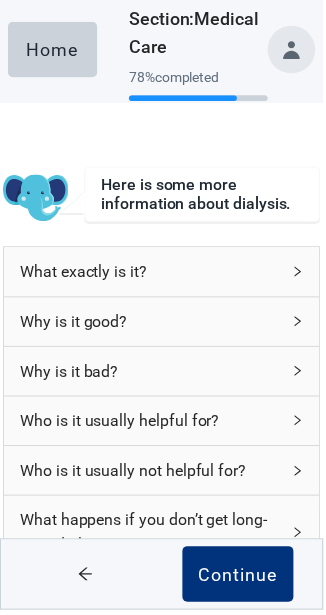 click on "Continue" at bounding box center [240, 579] 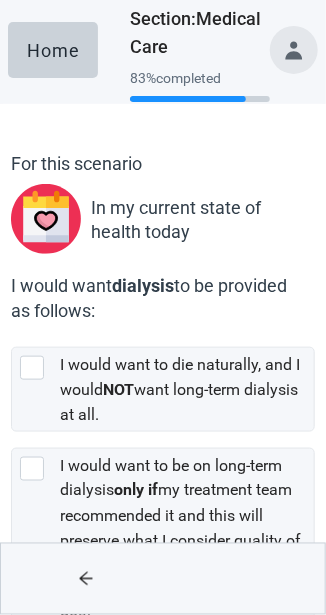 click at bounding box center (240, 579) 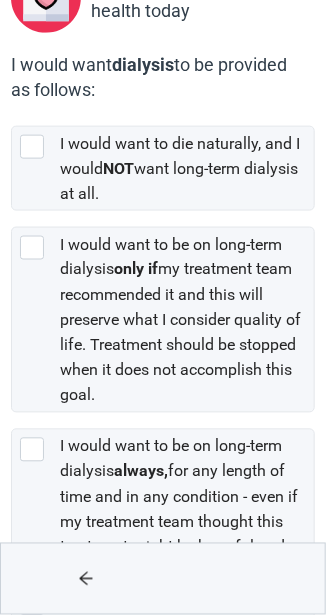 scroll, scrollTop: 221, scrollLeft: 0, axis: vertical 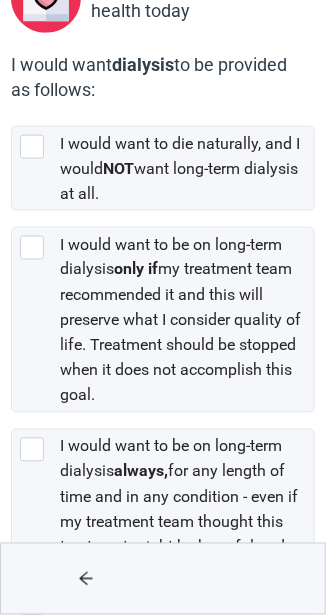 click on "I would want to be on long-term dialysis  only if  my treatment team recommended it and this will preserve what I consider quality of life. Treatment should be stopped when it does not accomplish this goal." at bounding box center [180, 320] 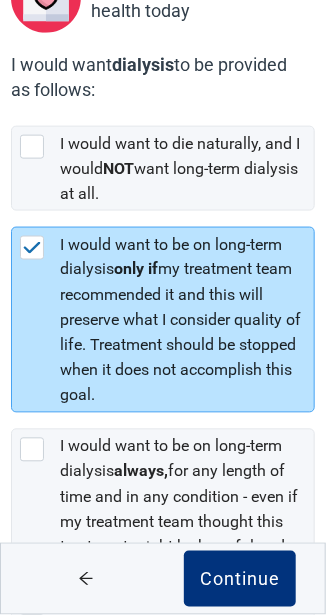 scroll, scrollTop: 313, scrollLeft: 0, axis: vertical 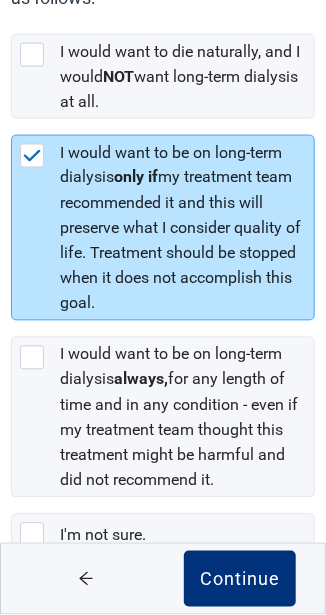 click on "Continue" at bounding box center (240, 579) 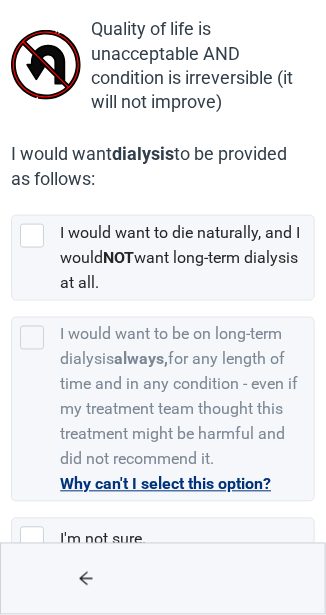 scroll, scrollTop: 181, scrollLeft: 0, axis: vertical 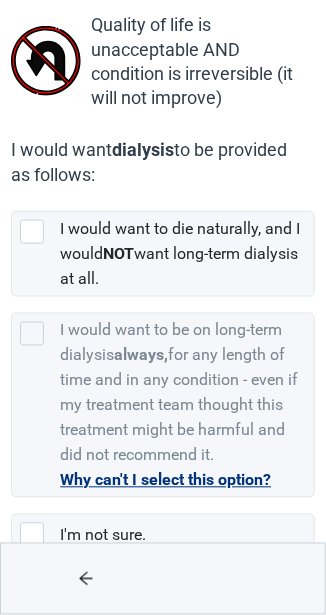 click on "I'm not sure." at bounding box center [180, 535] 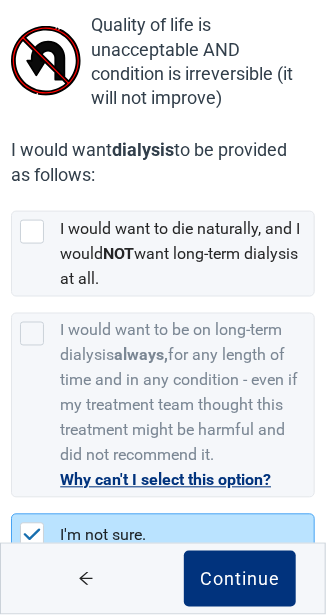 click on "I would want to be on long-term dialysis  always,  for any length of time and in any condition - even if my treatment team thought this treatment might be harmful and did not recommend it." at bounding box center (179, 393) 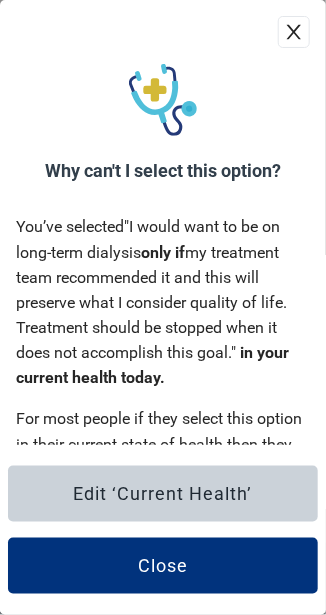 click on "Edit ‘Current Health’" at bounding box center [163, 494] 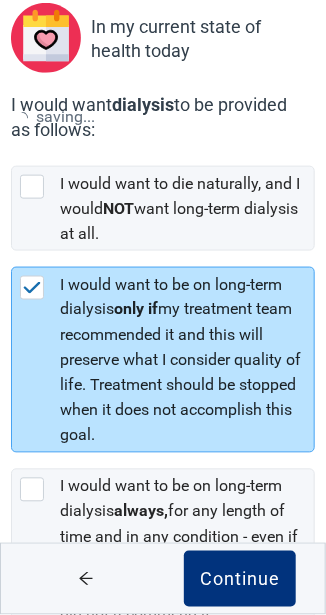 scroll, scrollTop: 0, scrollLeft: 0, axis: both 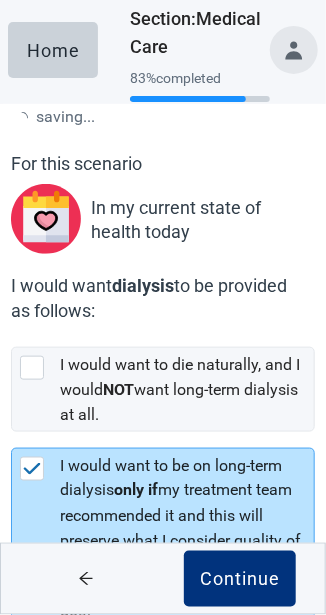 click on "Continue" at bounding box center [240, 579] 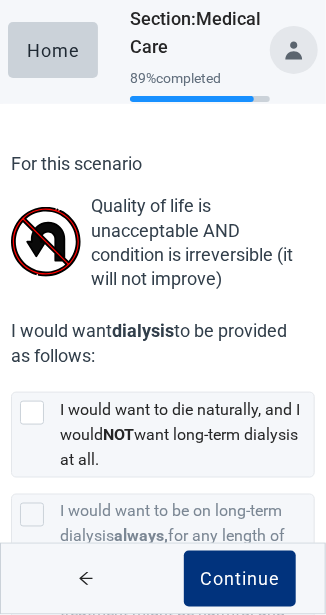 click on "I would want to be on long-term dialysis  always,  for any length of time and in any condition - even if my treatment team thought this treatment might be harmful and did not recommend it." at bounding box center (179, 574) 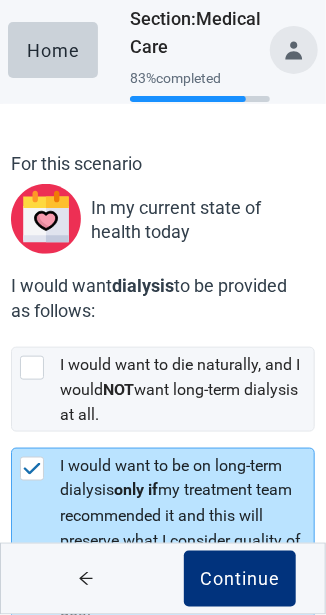 click on "For this scenario In my current state of health today I would want  dialysis  to be provided as follows:   I would want to die naturally, and I would  NOT  want long-term dialysis at all.   I would want to be on long-term dialysis  only if  my treatment team recommended it and this will preserve what I consider quality of life. Treatment should be stopped when it does not accomplish this goal.   I would want to be on long-term dialysis  always,  for any length of time and in any condition - even if my treatment team thought this treatment might be harmful and did not recommend it.   I'm not sure.   Continue" at bounding box center [162, 518] 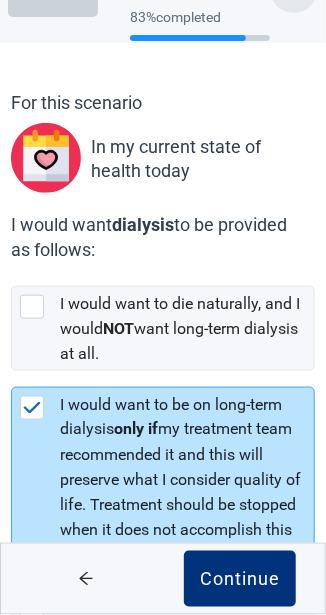 click on "Continue" at bounding box center (240, 579) 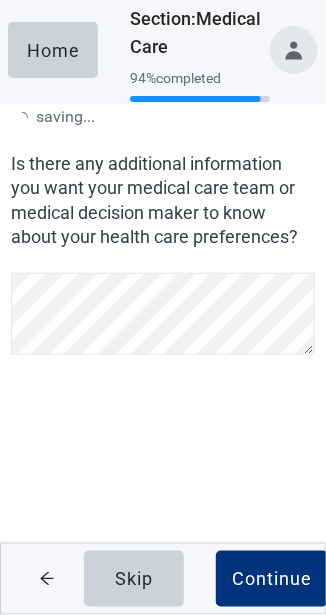 scroll, scrollTop: 0, scrollLeft: 0, axis: both 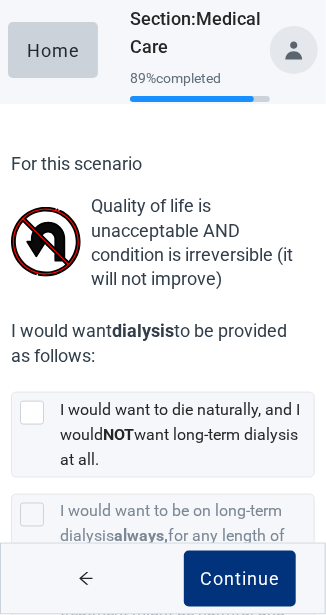 click on "Continue" at bounding box center [240, 579] 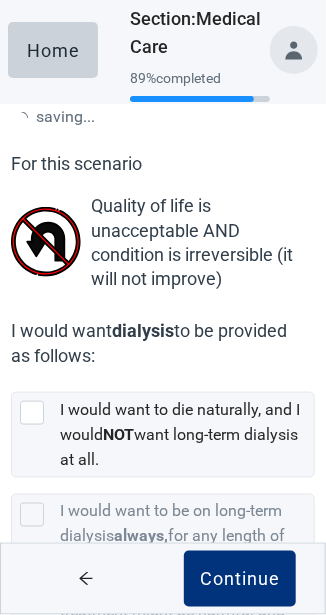 click on "I would want to be on long-term dialysis  always,  for any length of time and in any condition - even if my treatment team thought this treatment might be harmful and did not recommend it." at bounding box center (179, 574) 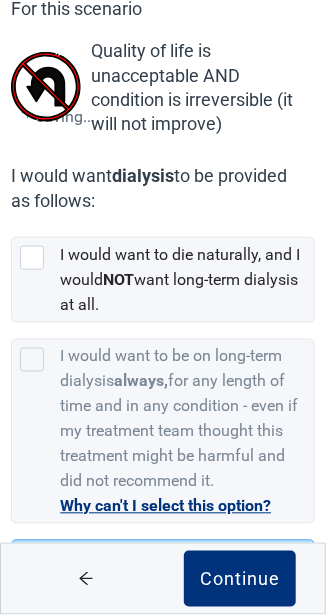 click on "Continue" at bounding box center (240, 579) 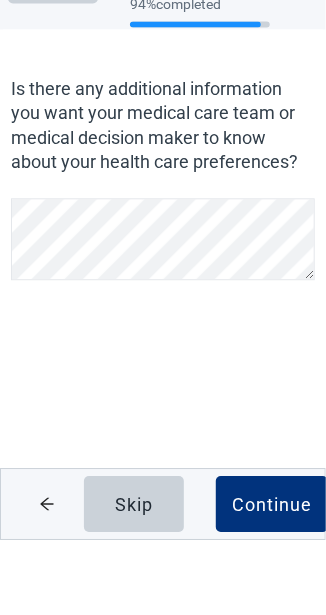 scroll, scrollTop: 0, scrollLeft: 0, axis: both 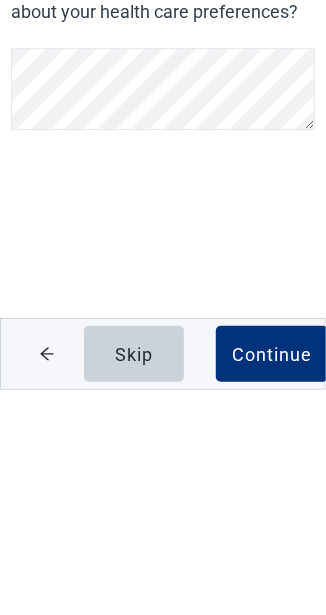 click on "Continue" at bounding box center [272, 579] 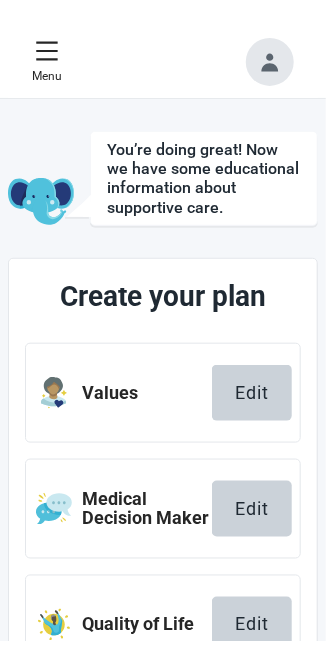 scroll, scrollTop: 377, scrollLeft: 0, axis: vertical 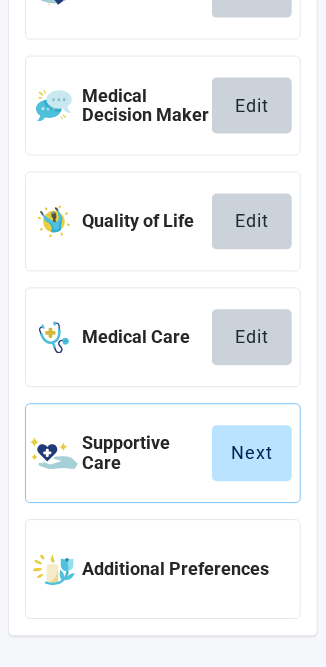 click on "Next" at bounding box center [252, 454] 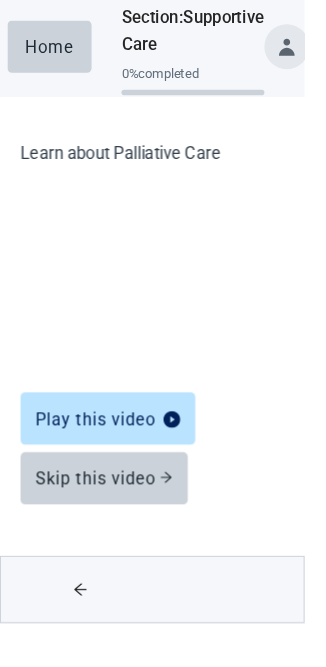 scroll, scrollTop: 0, scrollLeft: 0, axis: both 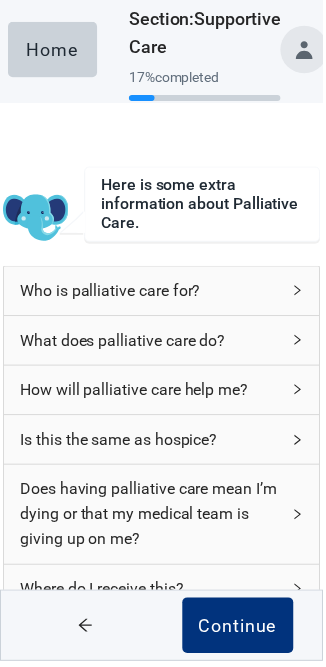 click on "Continue" at bounding box center [240, 631] 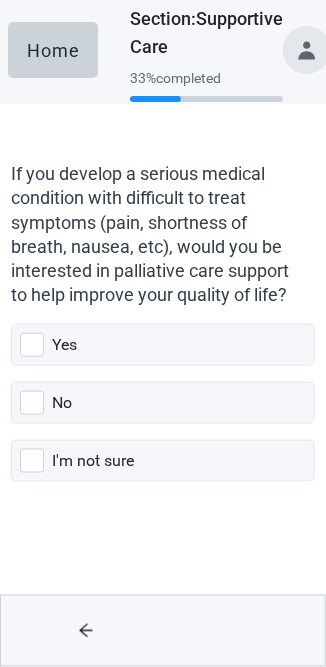 click on "Yes" at bounding box center (182, 345) 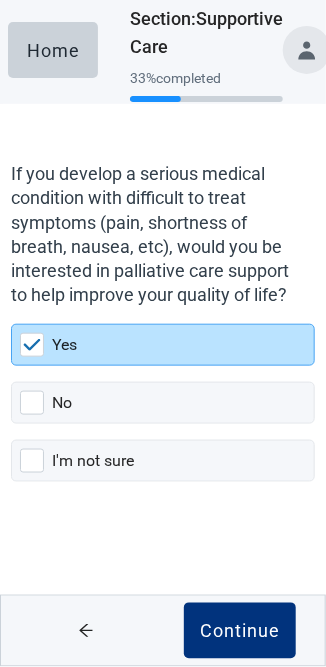 click on "Continue" at bounding box center (240, 631) 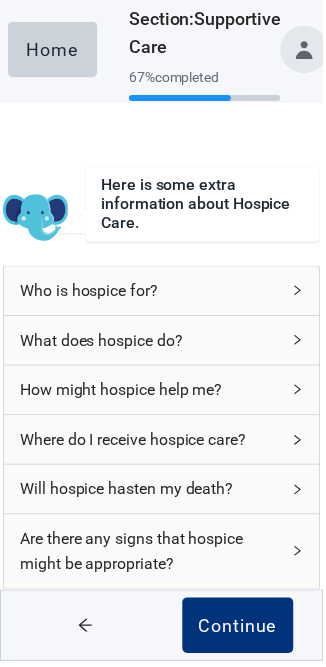 click on "Continue" at bounding box center (240, 631) 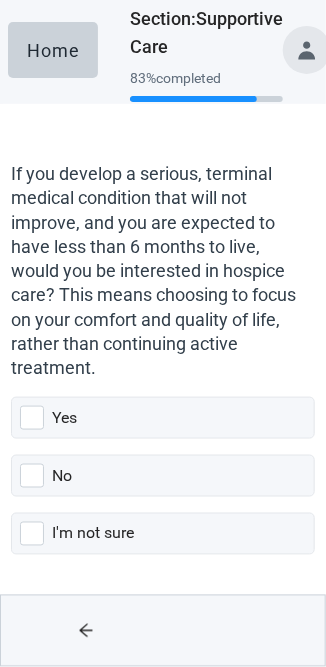 click on "Yes" at bounding box center (182, 418) 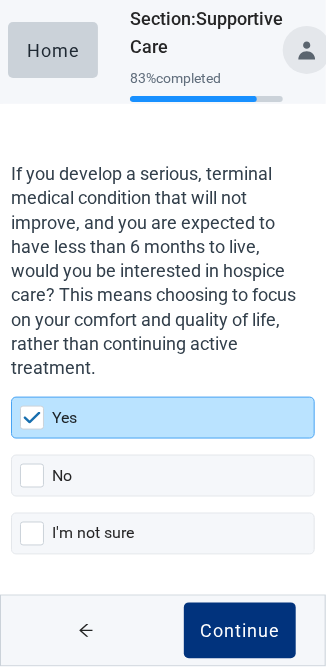 click on "Continue" at bounding box center [240, 631] 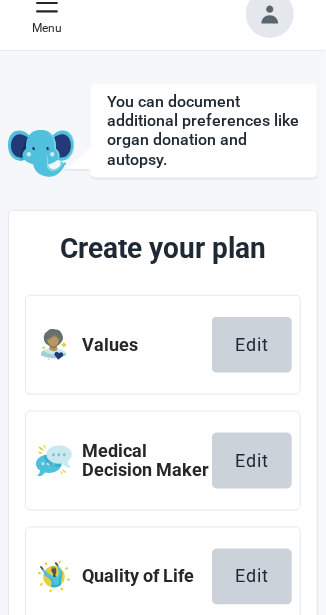 scroll, scrollTop: 377, scrollLeft: 0, axis: vertical 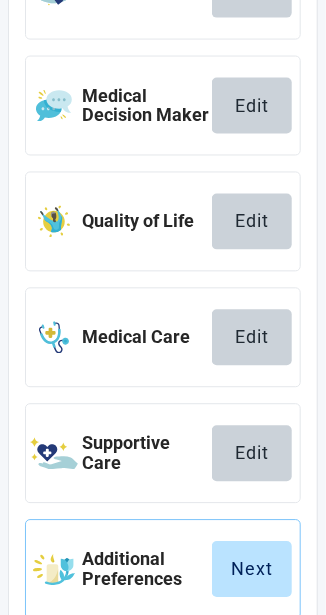 click on "Next" at bounding box center [252, 570] 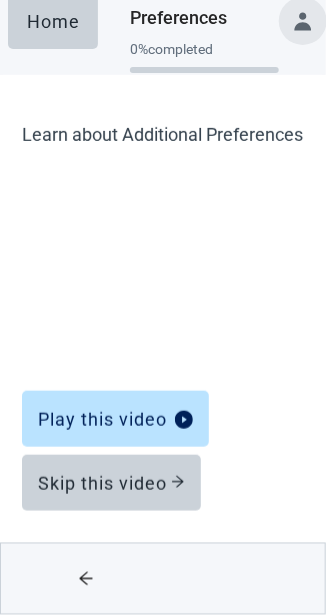 scroll, scrollTop: 0, scrollLeft: 0, axis: both 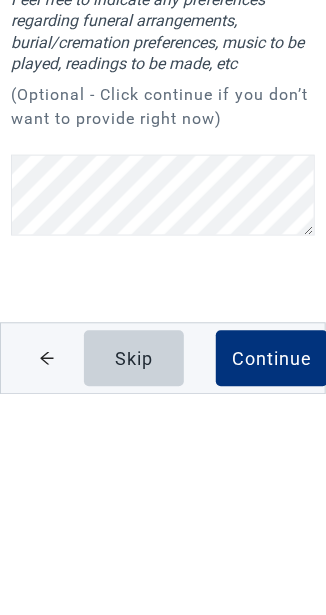 click on "Continue" at bounding box center (272, 579) 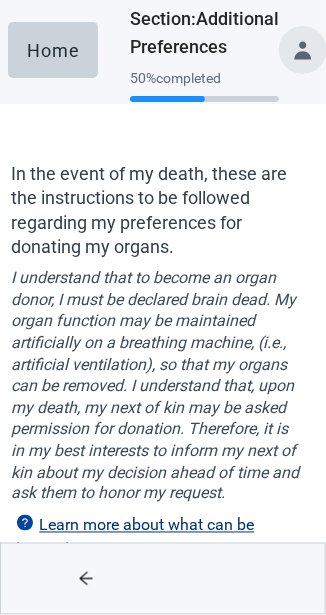 click at bounding box center (240, 579) 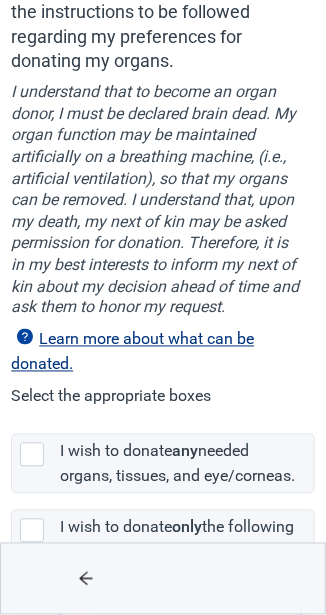 scroll, scrollTop: 213, scrollLeft: 0, axis: vertical 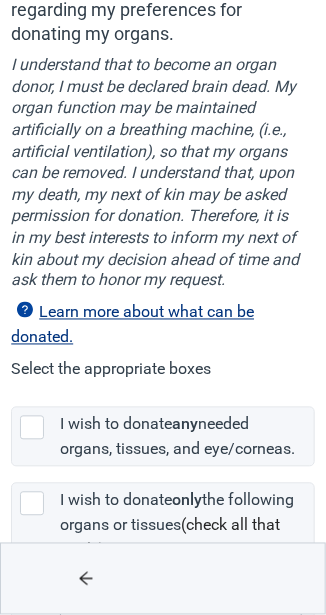 click at bounding box center (32, 428) 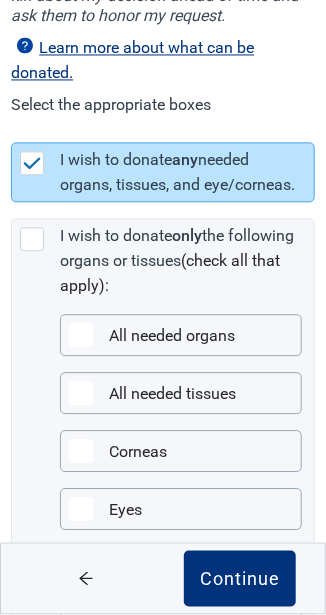 scroll, scrollTop: 480, scrollLeft: 0, axis: vertical 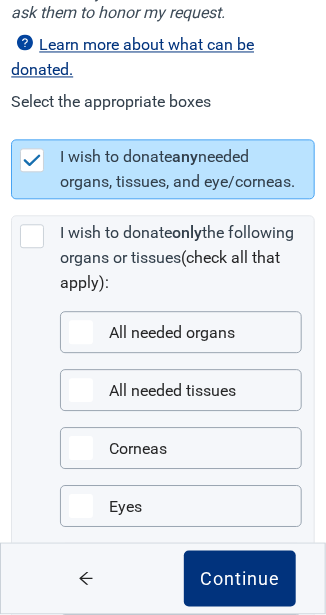 click on "Continue" at bounding box center (240, 579) 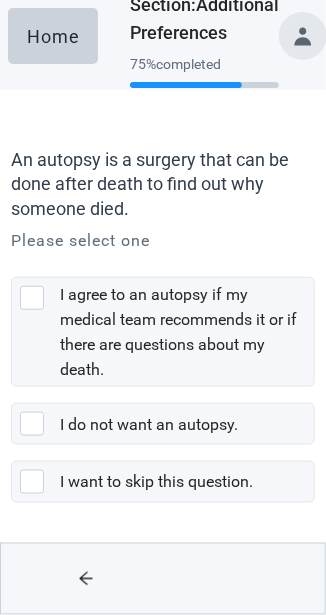 scroll, scrollTop: 0, scrollLeft: 0, axis: both 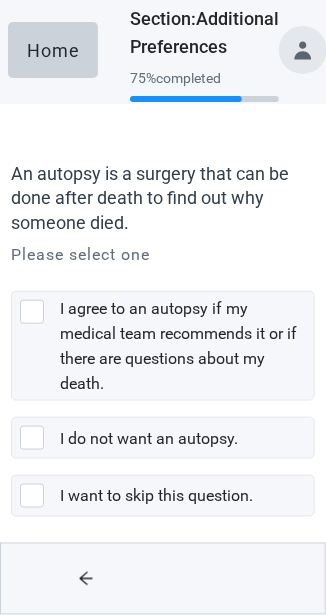click at bounding box center (32, 312) 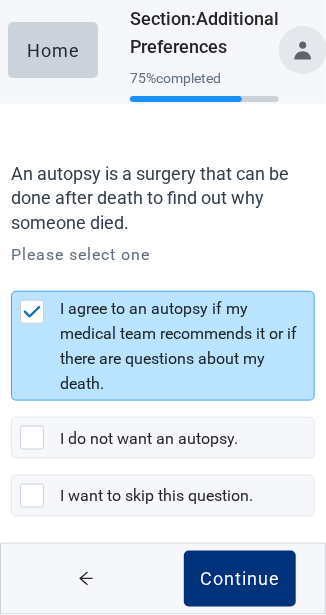 click on "Continue" at bounding box center [240, 579] 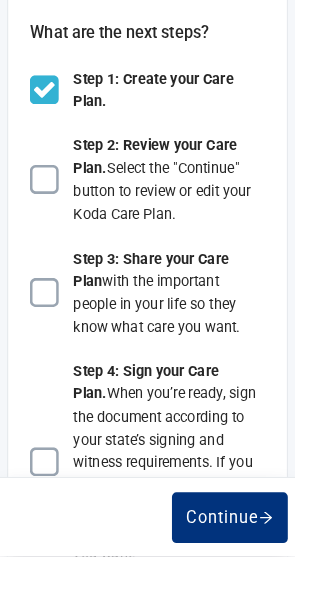 scroll, scrollTop: 205, scrollLeft: 0, axis: vertical 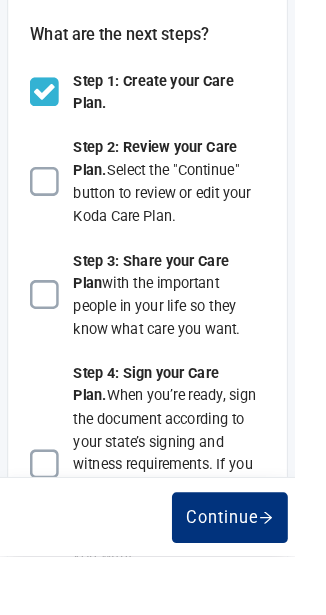 click at bounding box center [49, 201] 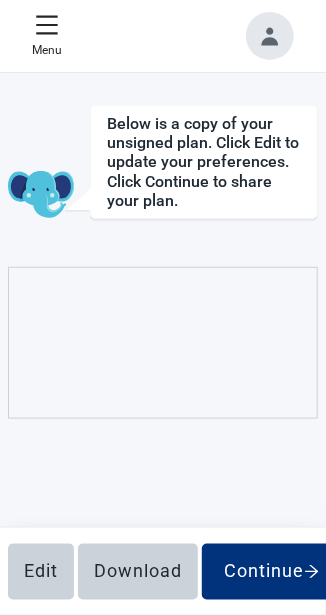 scroll, scrollTop: 72, scrollLeft: 0, axis: vertical 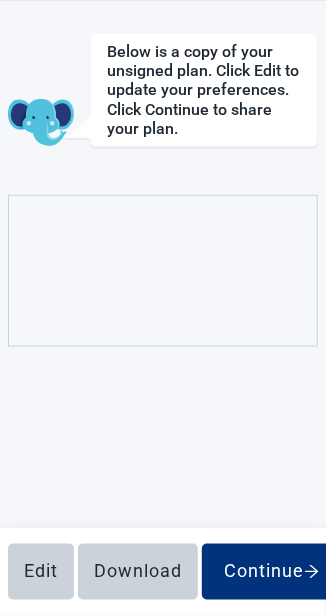 click on "Continue" at bounding box center [272, 572] 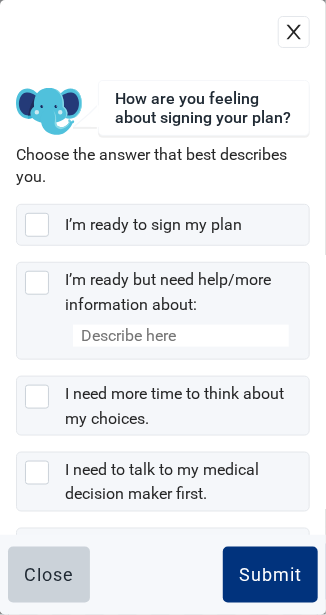 click at bounding box center [37, 283] 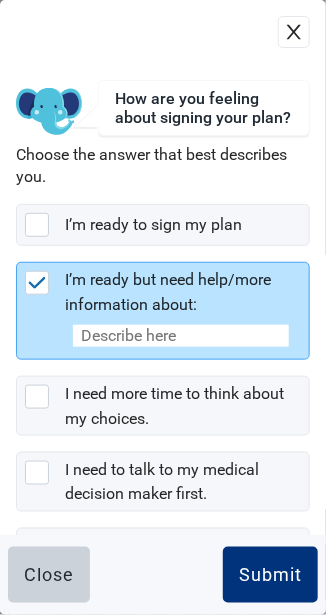 click on "Submit" at bounding box center [270, 575] 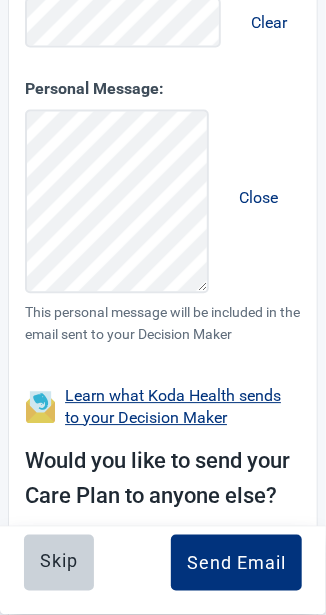 scroll, scrollTop: 480, scrollLeft: 0, axis: vertical 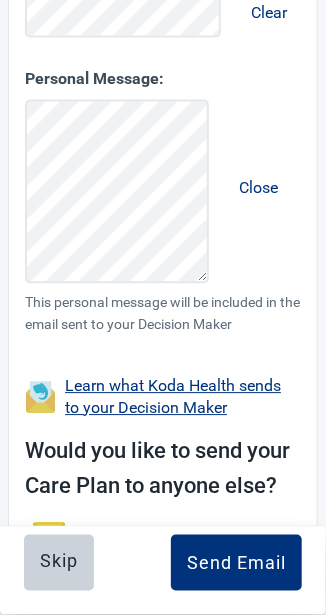 click on "Send Email" at bounding box center (236, 563) 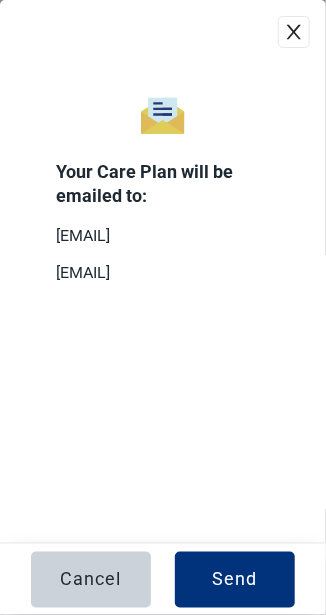 click on "Send" at bounding box center [235, 580] 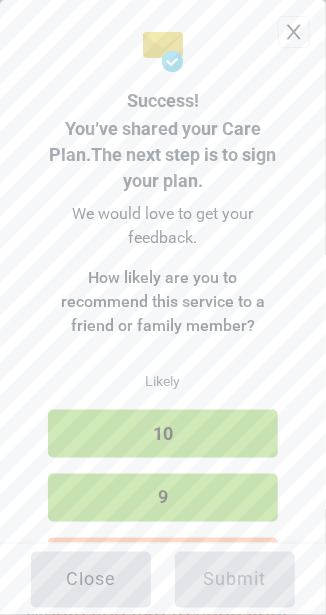 scroll, scrollTop: 643, scrollLeft: 0, axis: vertical 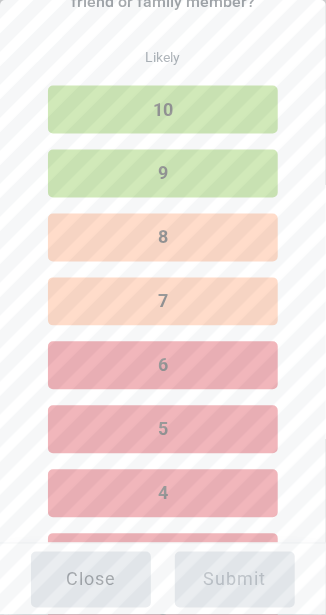 click on "5" at bounding box center (163, 430) 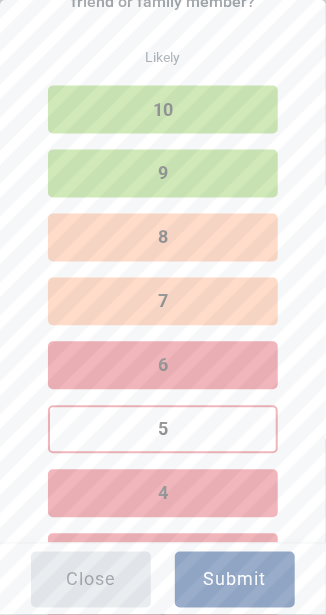 click on "Submit" at bounding box center (235, 580) 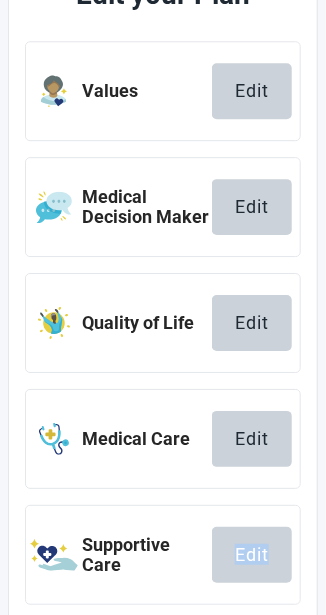 scroll, scrollTop: 0, scrollLeft: 0, axis: both 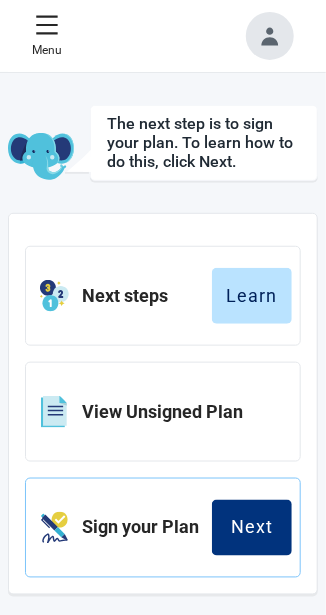 click on "Next" at bounding box center [252, 528] 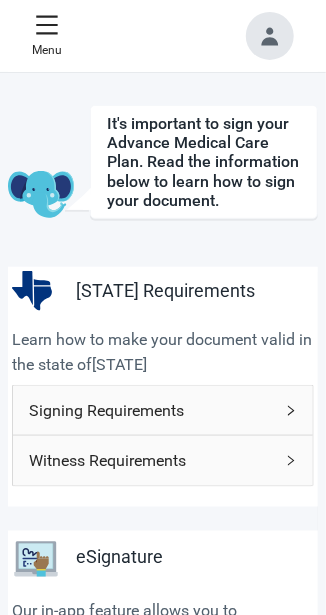 click on "Signing Requirements" at bounding box center (151, 410) 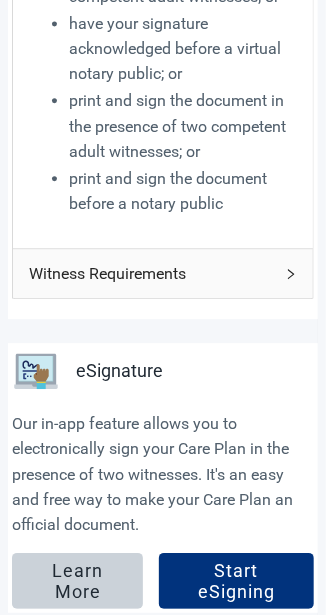 scroll, scrollTop: 553, scrollLeft: 0, axis: vertical 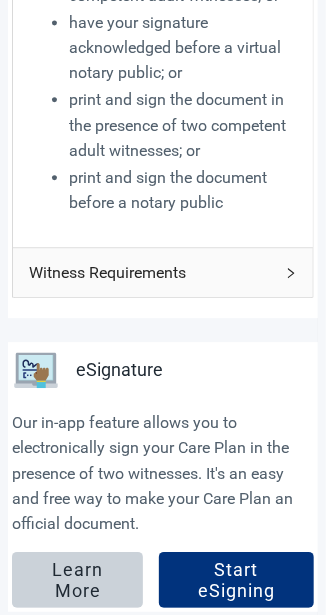 click on "Start eSigning" at bounding box center [236, 580] 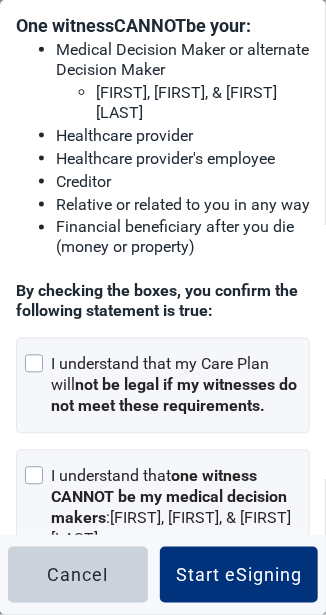 scroll, scrollTop: 307, scrollLeft: 0, axis: vertical 